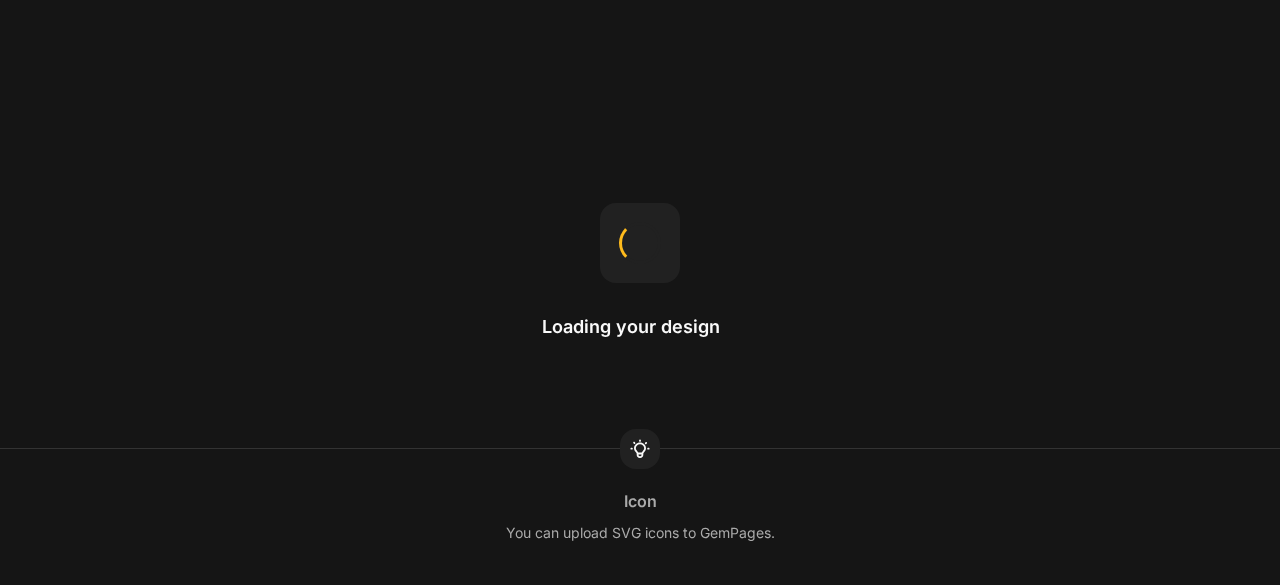 scroll, scrollTop: 0, scrollLeft: 0, axis: both 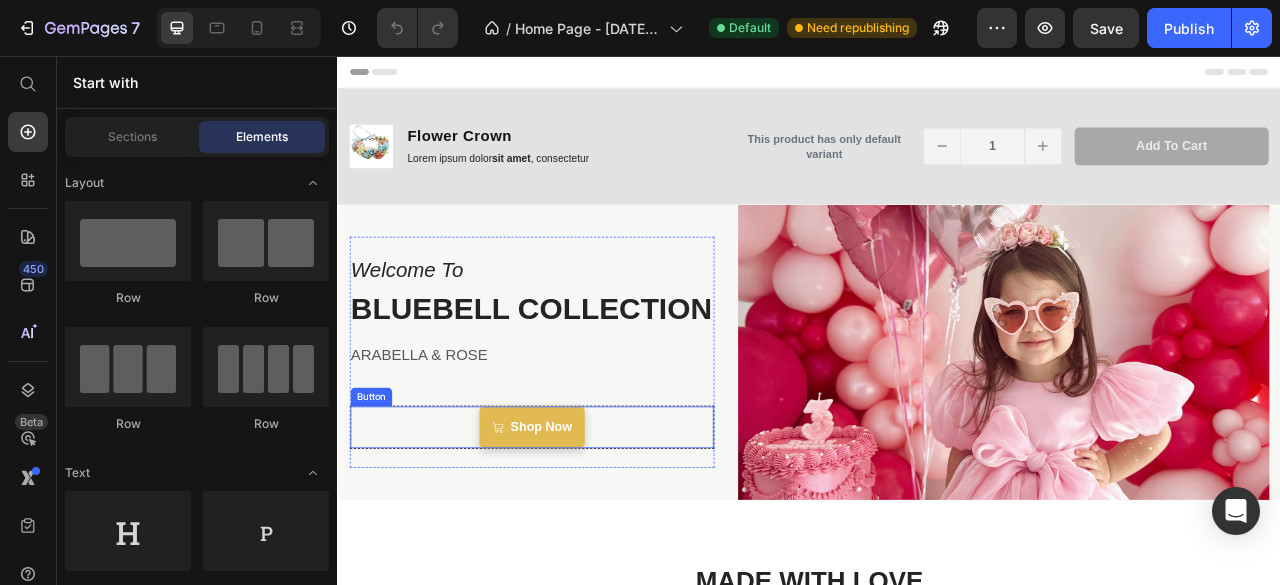 click on "Shop Now" at bounding box center [584, 528] 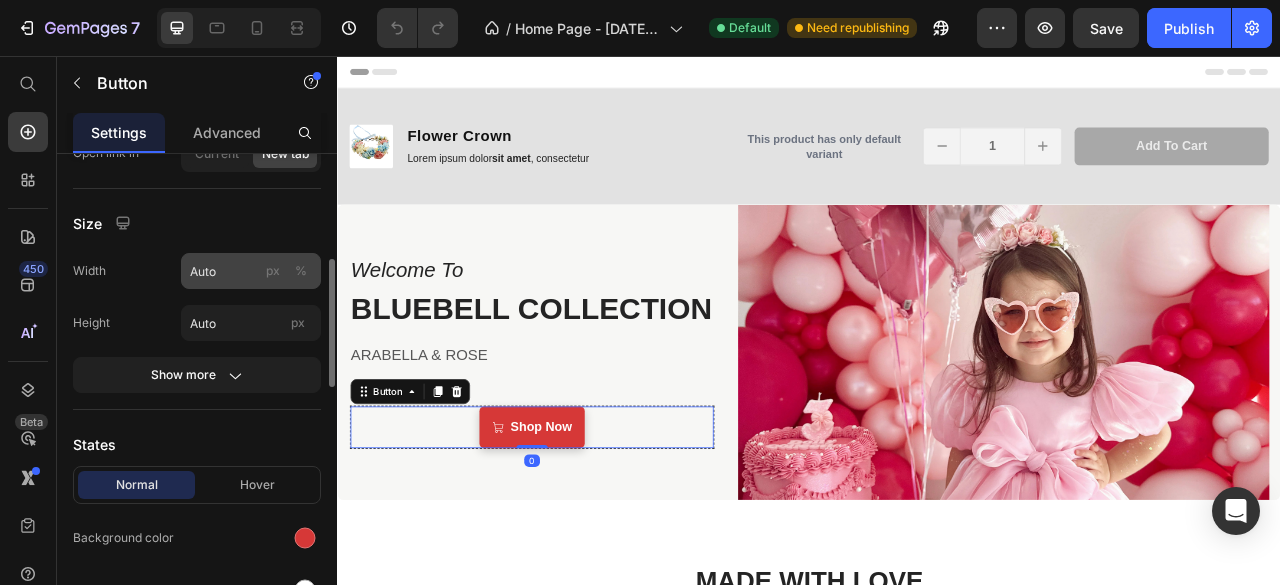 scroll, scrollTop: 600, scrollLeft: 0, axis: vertical 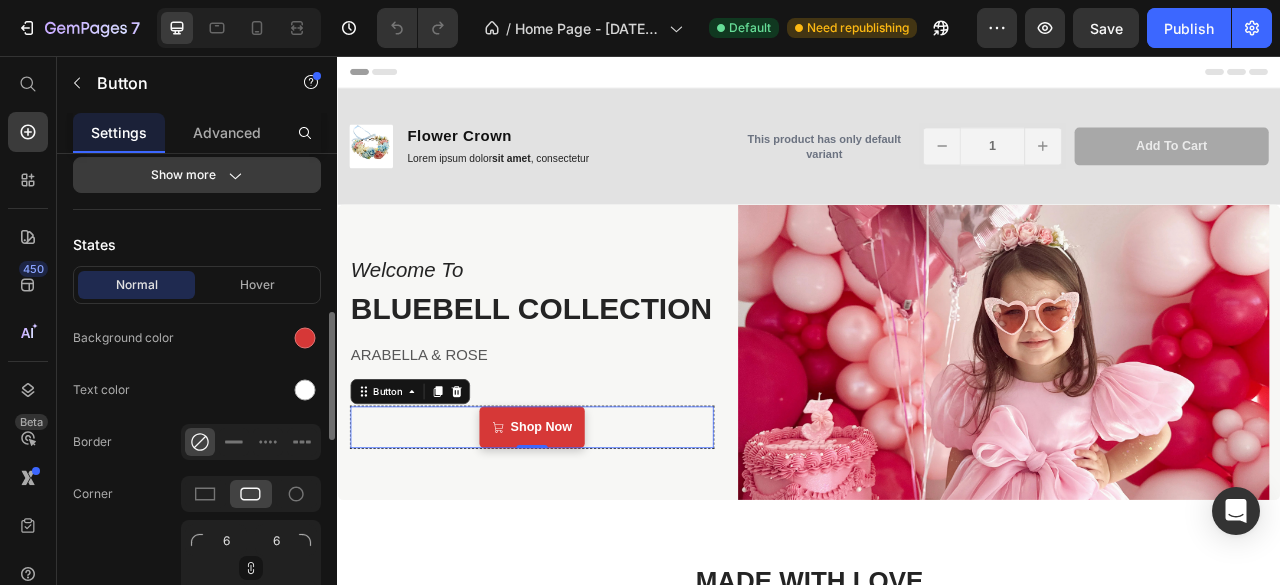 click 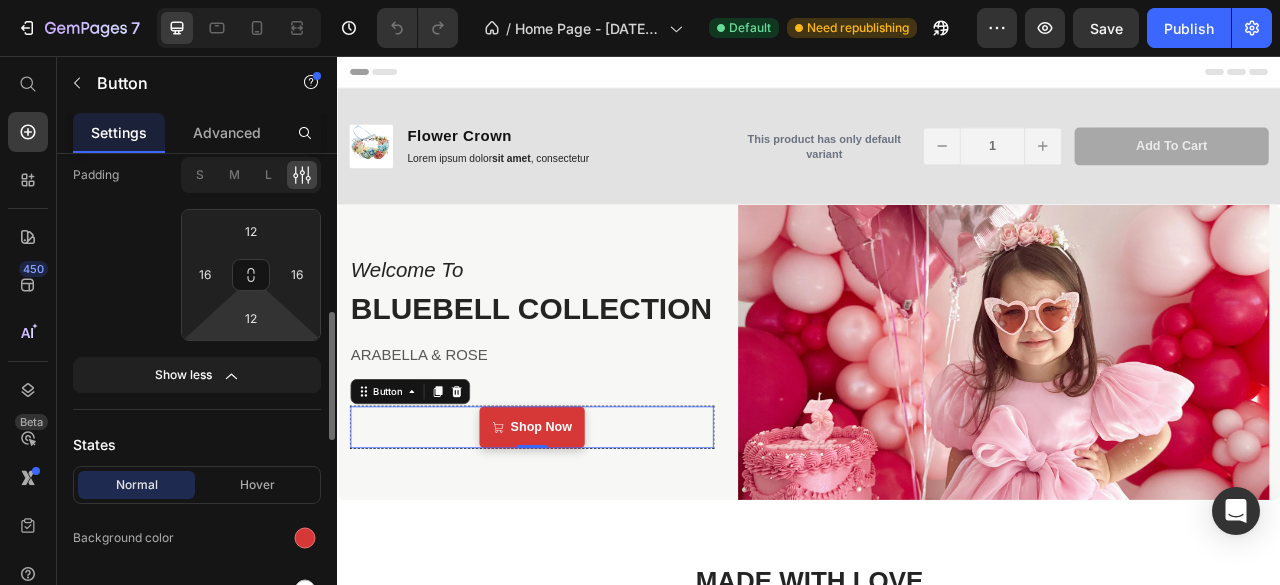 scroll, scrollTop: 900, scrollLeft: 0, axis: vertical 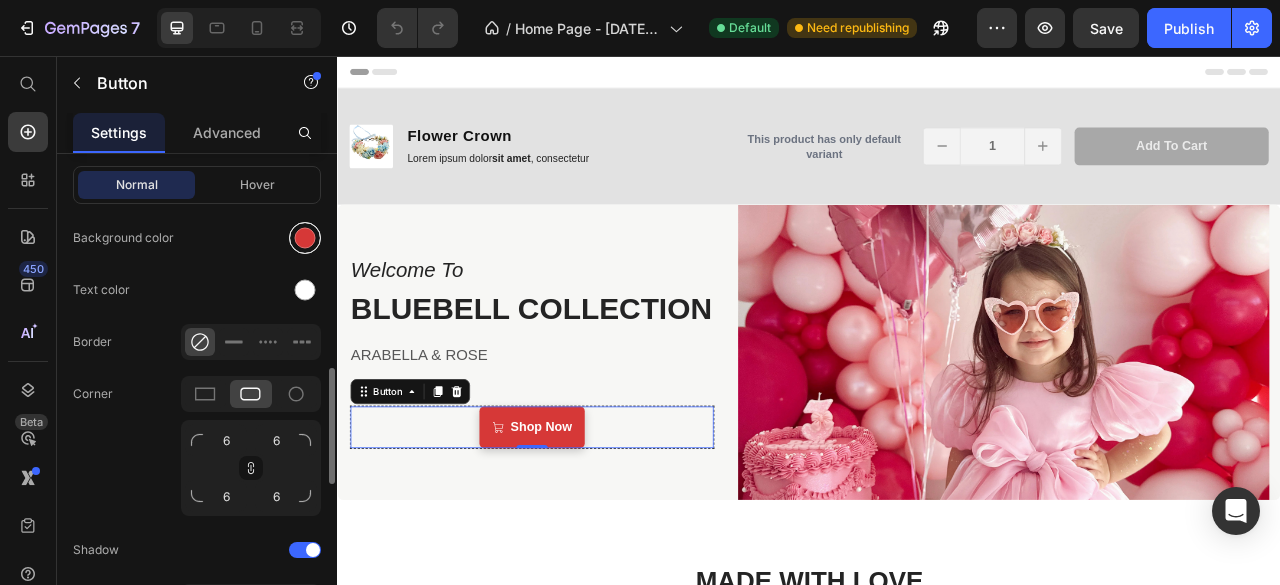 click at bounding box center (305, 238) 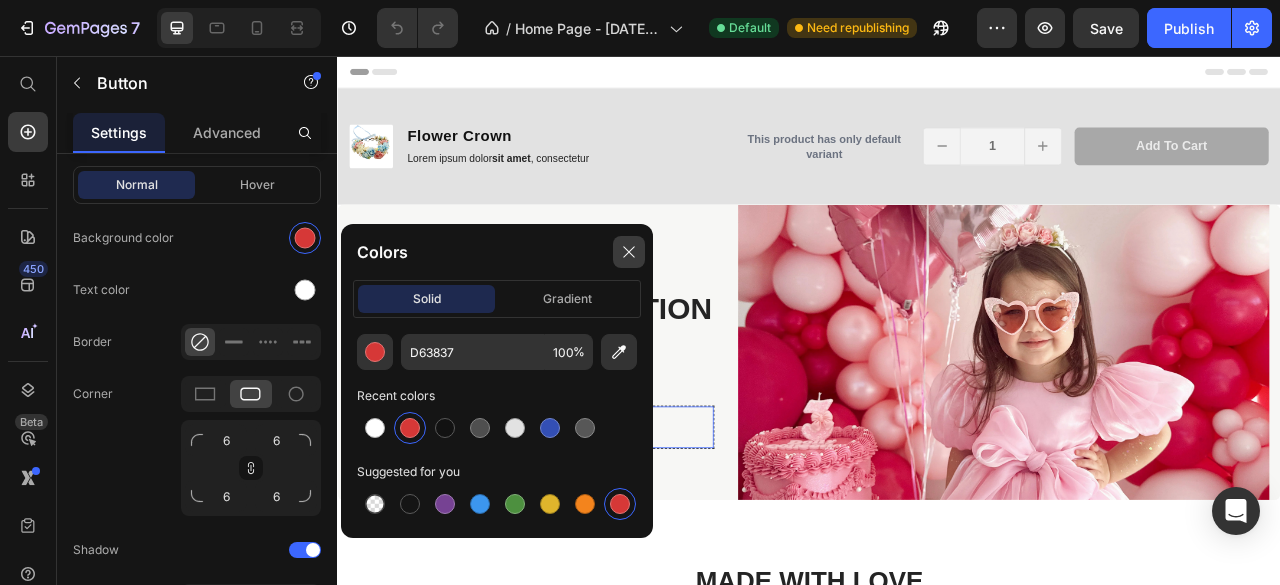click 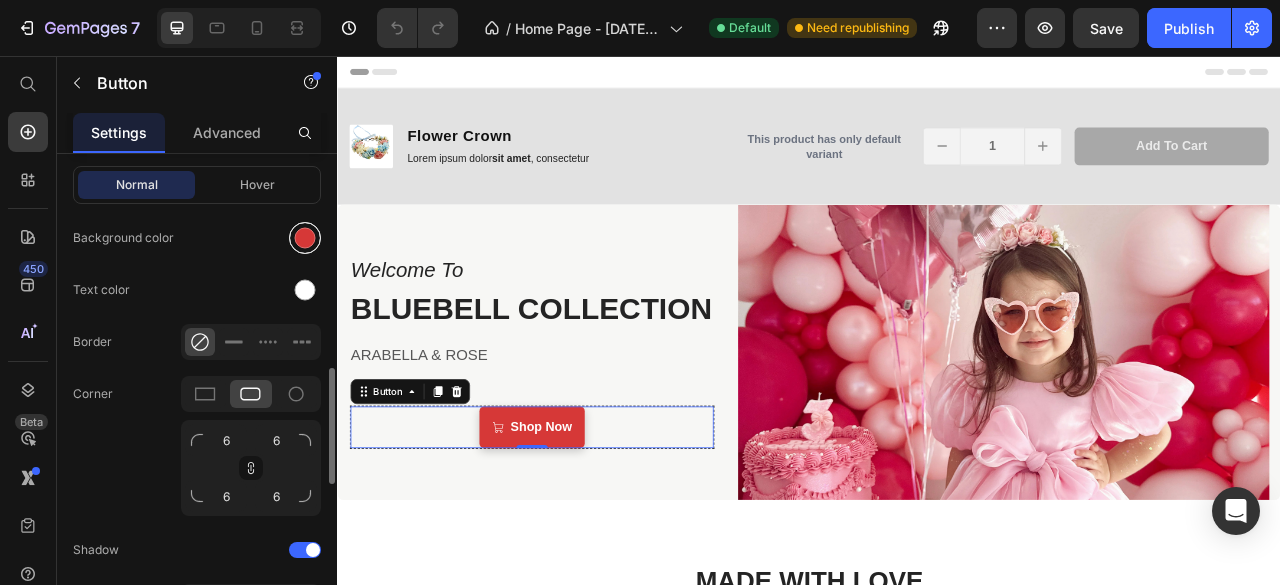 click at bounding box center (305, 238) 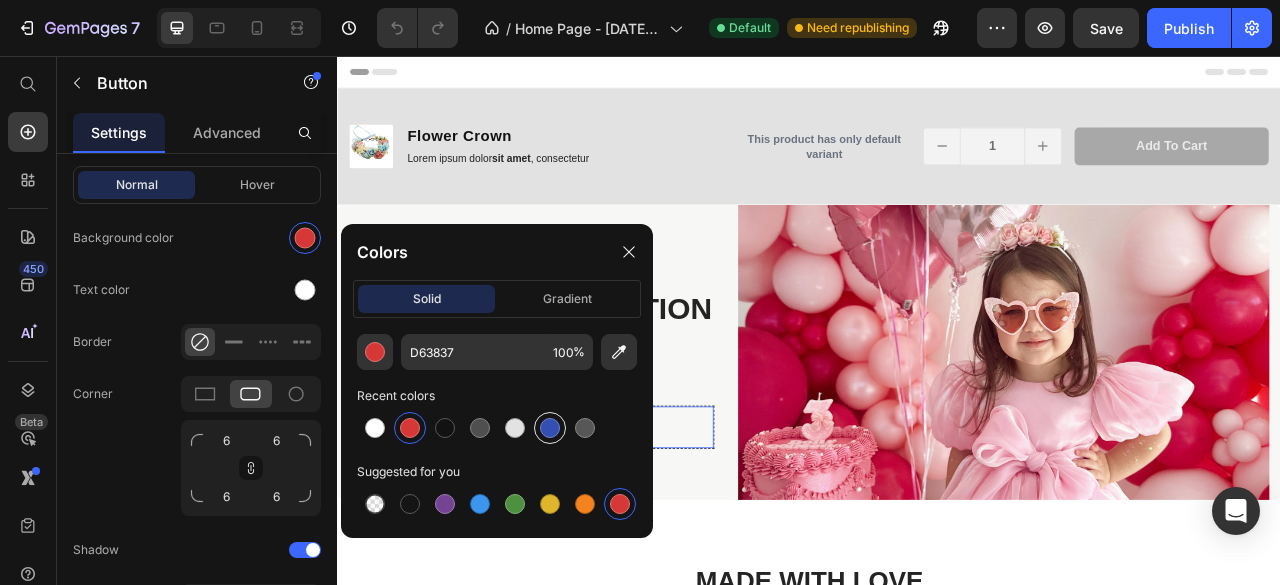 click at bounding box center [550, 428] 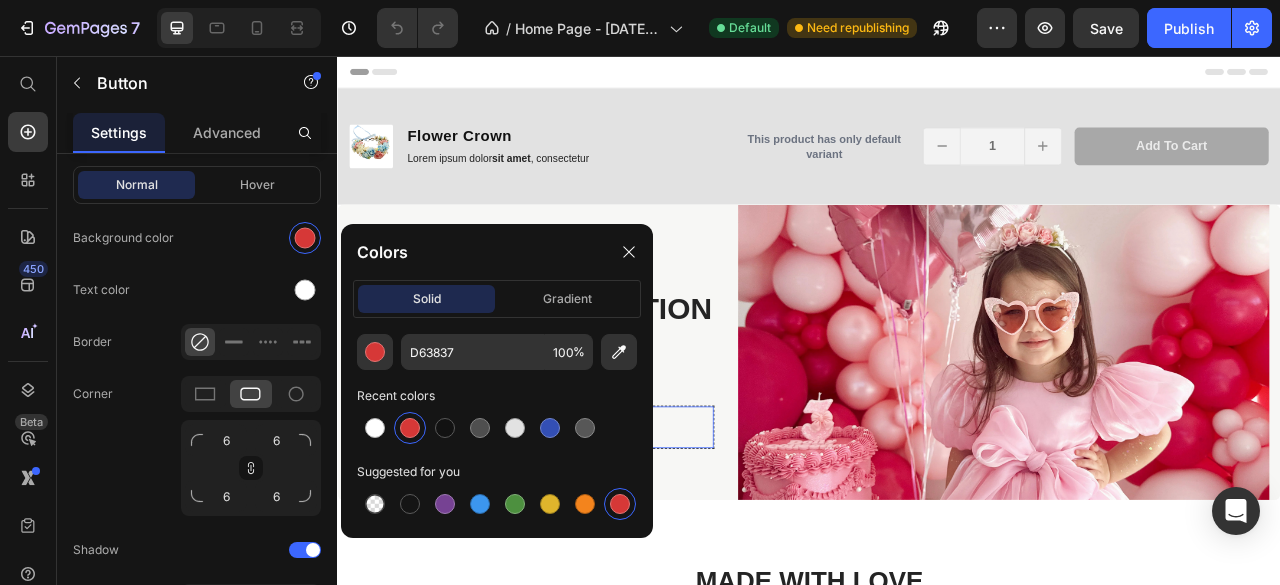 type on "334FB4" 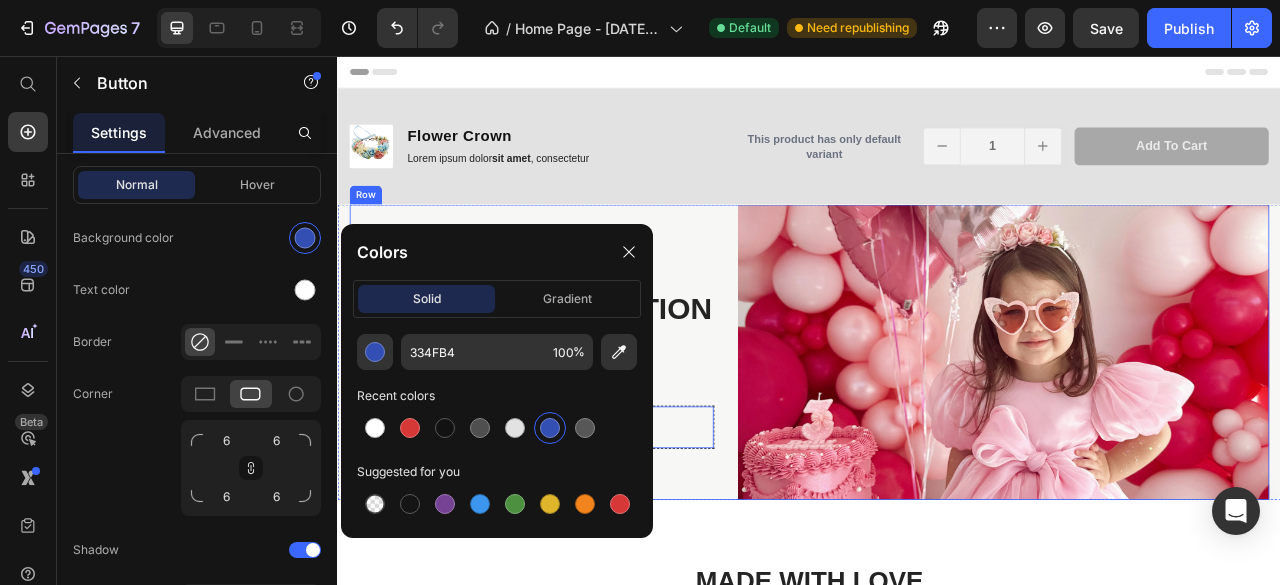 click on "Welcome To Text block BLUEBELL COLLECTION Heading ARABELLA & ROSE Text block
Shop Now Button   0 Row" at bounding box center [584, 433] 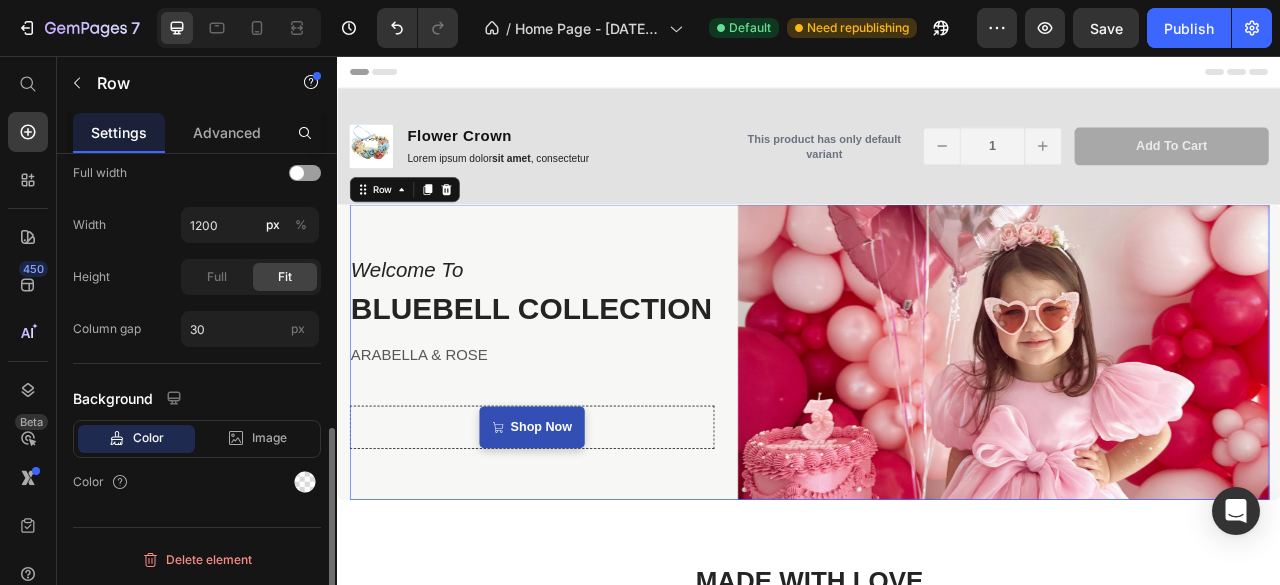 scroll, scrollTop: 0, scrollLeft: 0, axis: both 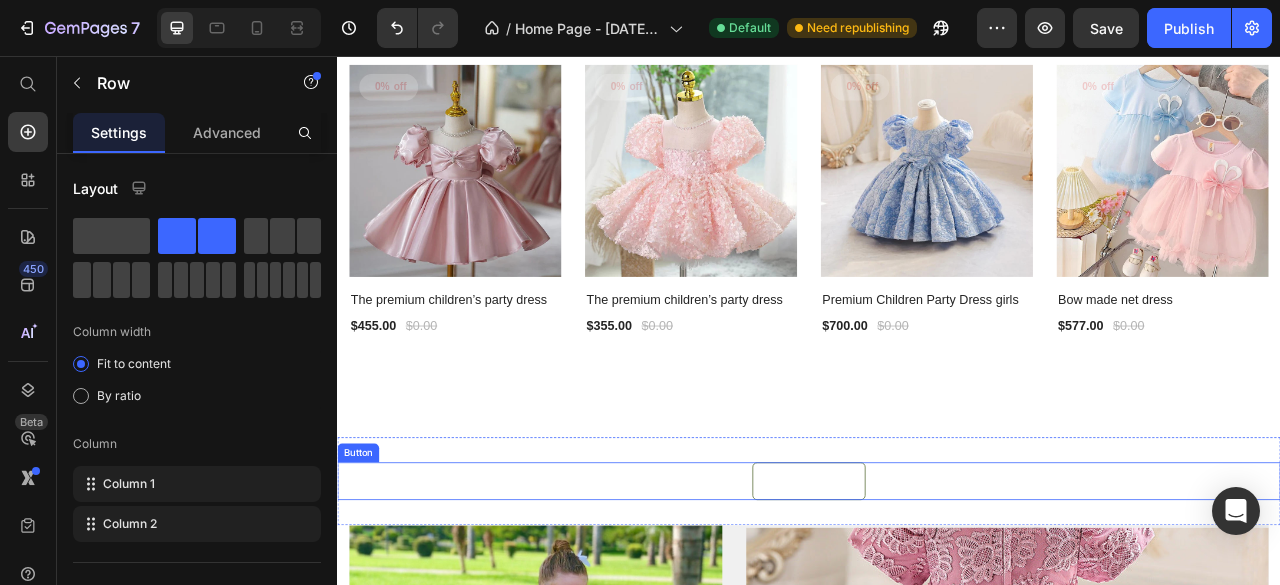 click on "View All" at bounding box center [937, 597] 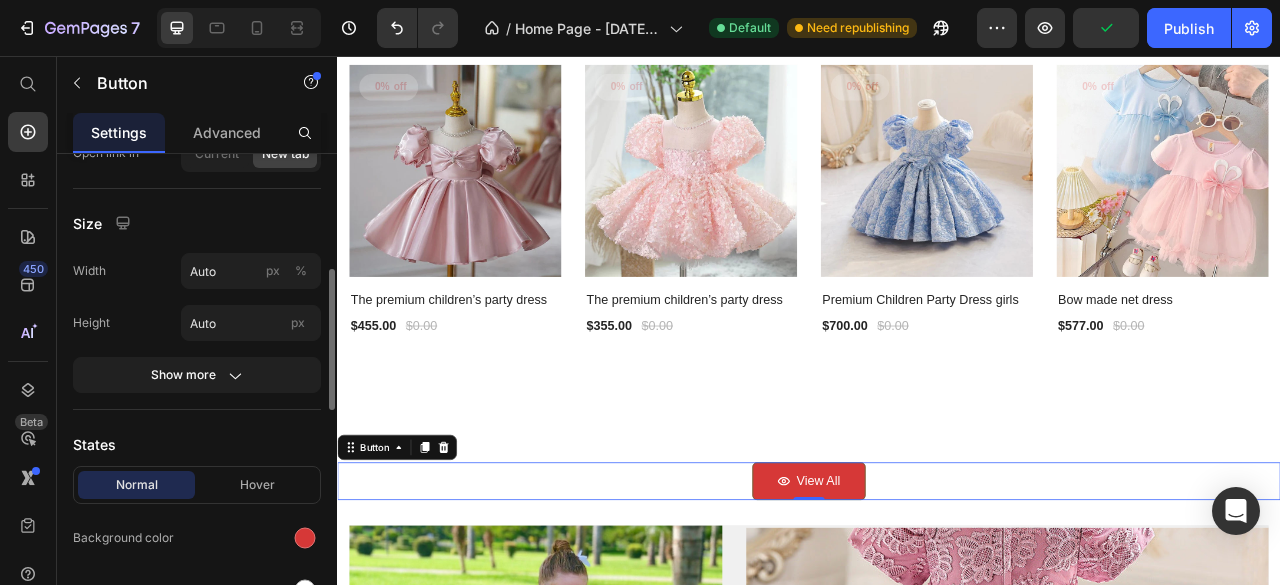 scroll, scrollTop: 600, scrollLeft: 0, axis: vertical 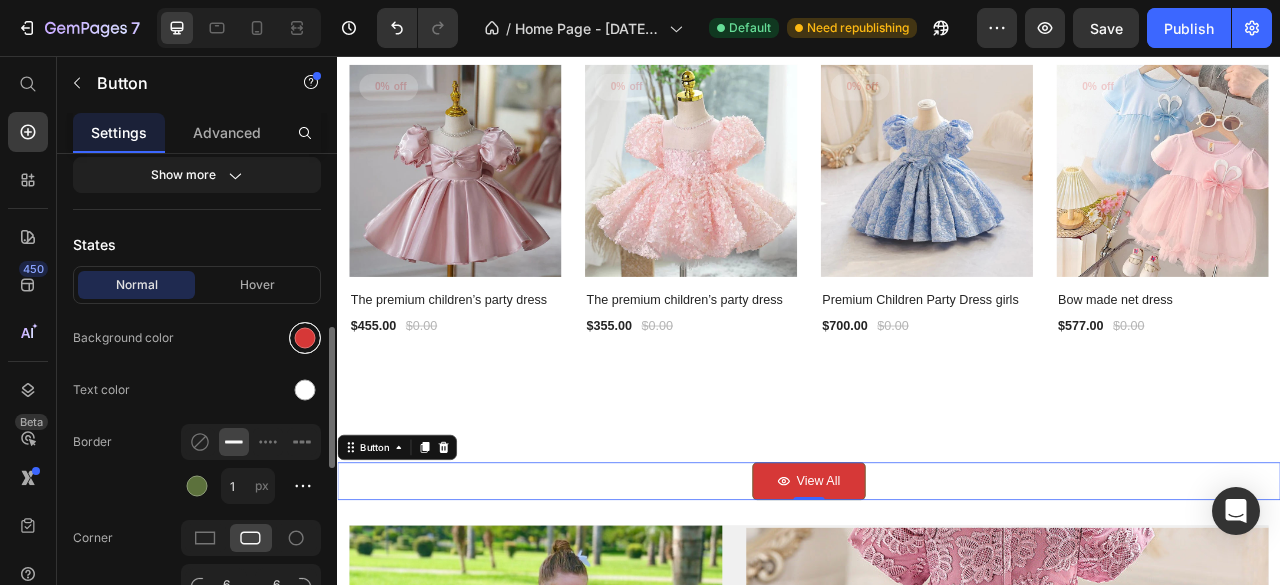 click at bounding box center (305, 338) 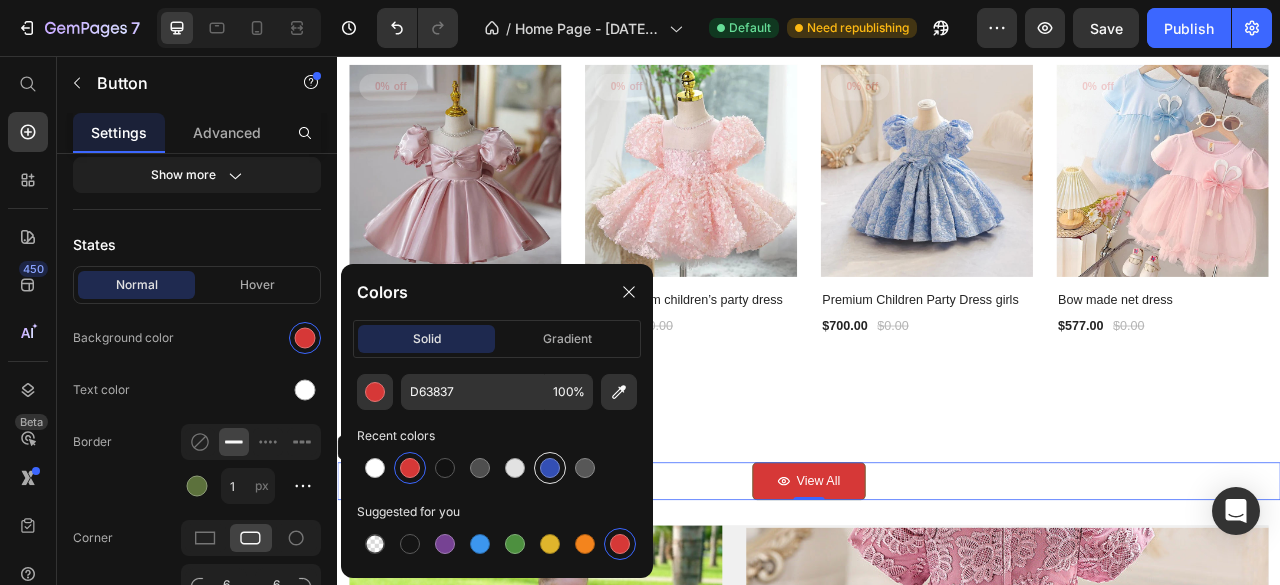 click at bounding box center (550, 468) 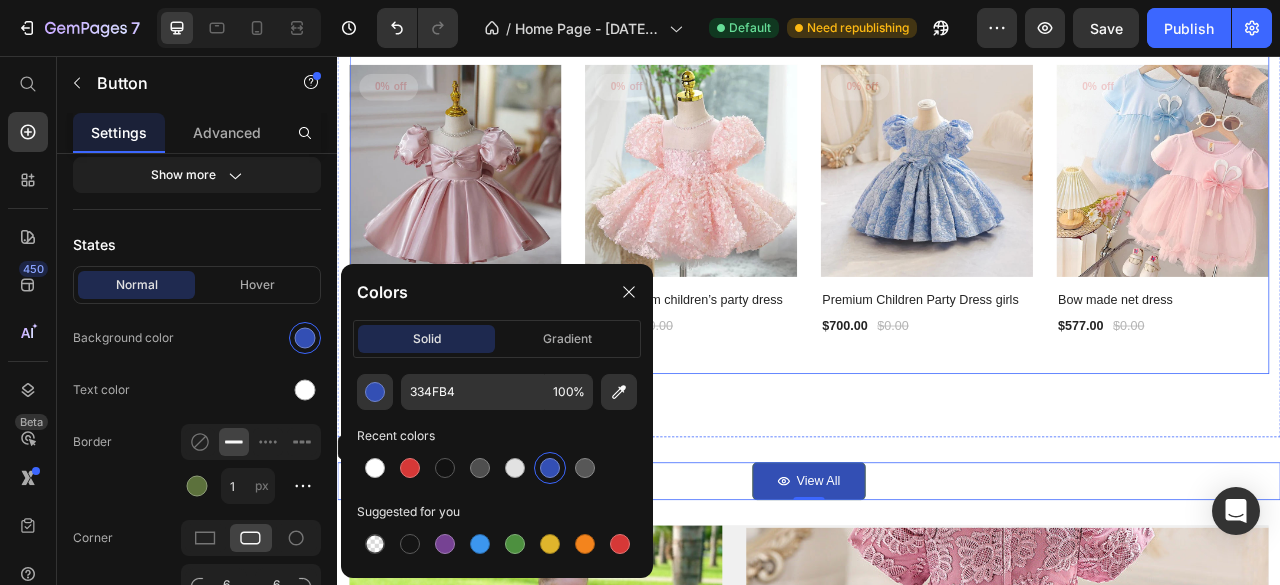 click on "MADE WITH LOVE Heading 0% off Product Tag Product Images Row Textured party dress Product Title $677.00 Product Price $0.00 Product Price Row Row 0% off Product Tag Product Images Row Sparkle layered party dress Product Title $568.00 Product Price $0.00 Product Price Row Row 0% off Product Tag Product Images Row Premium Children Party Dress girls Product Title $699.00 Product Price $0.00 Product Price Row Row 0% off Product Tag Product Images Row The premium children’s party dress Product Title $556.00 Product Price $0.00 Product Price Row Row 0% off Product Tag Product Images Row The premium children’s party dress Product Title $566.00 Product Price $0.00 Product Price Row Row 0% off Product Tag Product Images Row The premium children’s party dress Product Title $377.00 Product Price $0.00 Product Price Row Row 0% off Product Tag Product Images Row Bow Made beaded collar premium party dress Product Title $466.00 Product Price $0.00 Product Price Row Row 0% off Product Tag Product Images Row $149.00 Row" at bounding box center (937, -174) 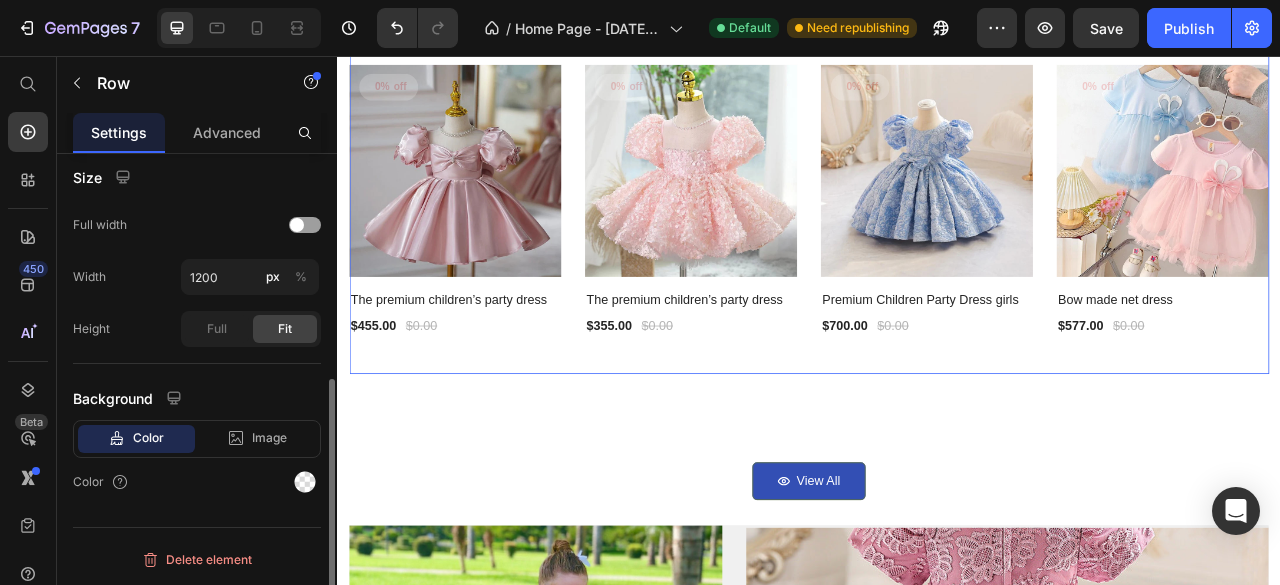 scroll, scrollTop: 0, scrollLeft: 0, axis: both 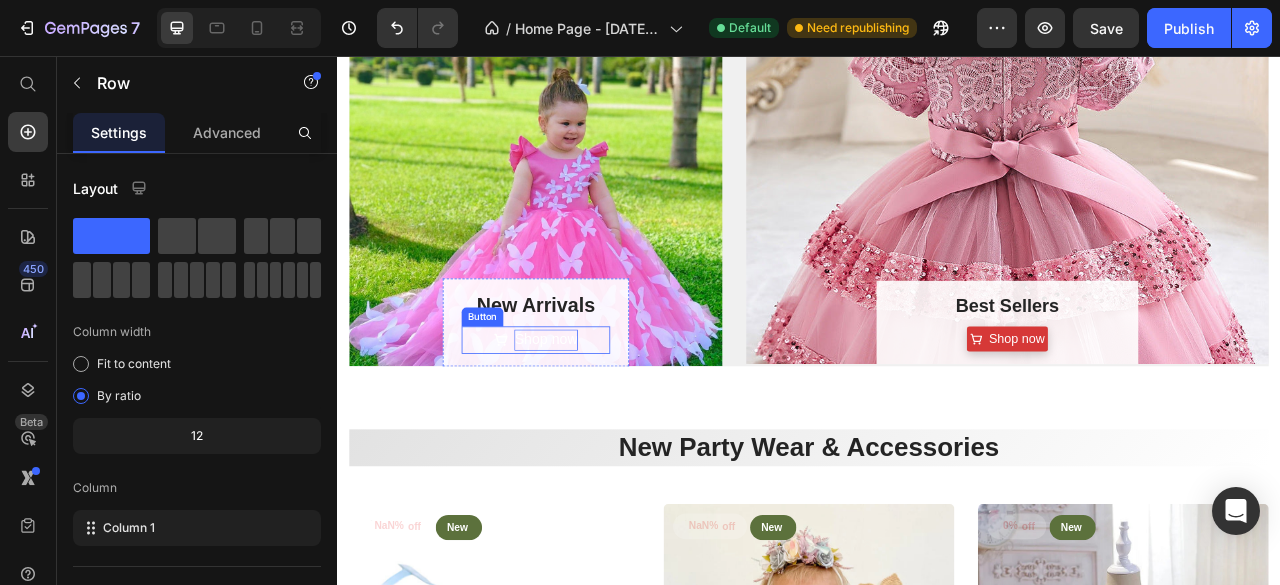 click on "Shop now" at bounding box center [602, 417] 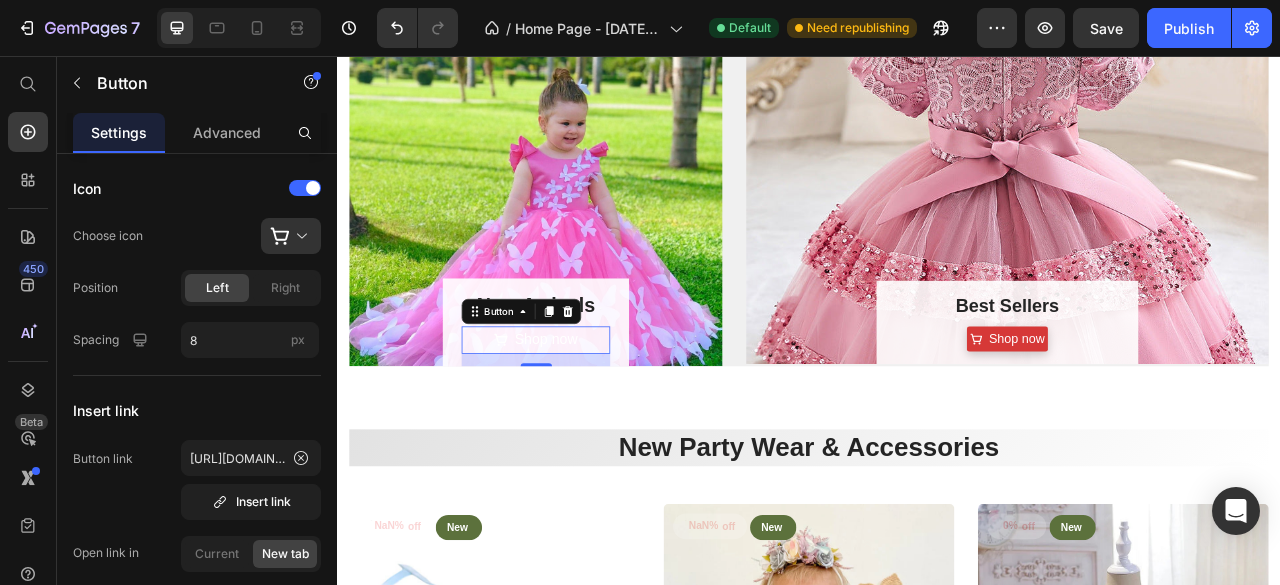 click on "Shop now" at bounding box center (589, 417) 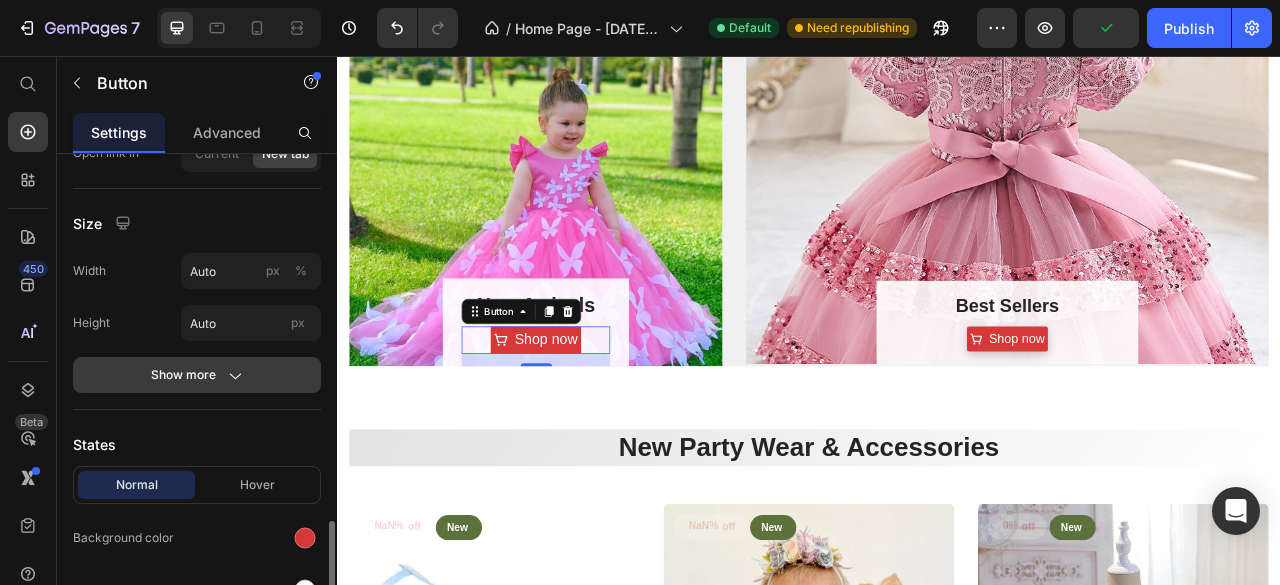 scroll, scrollTop: 600, scrollLeft: 0, axis: vertical 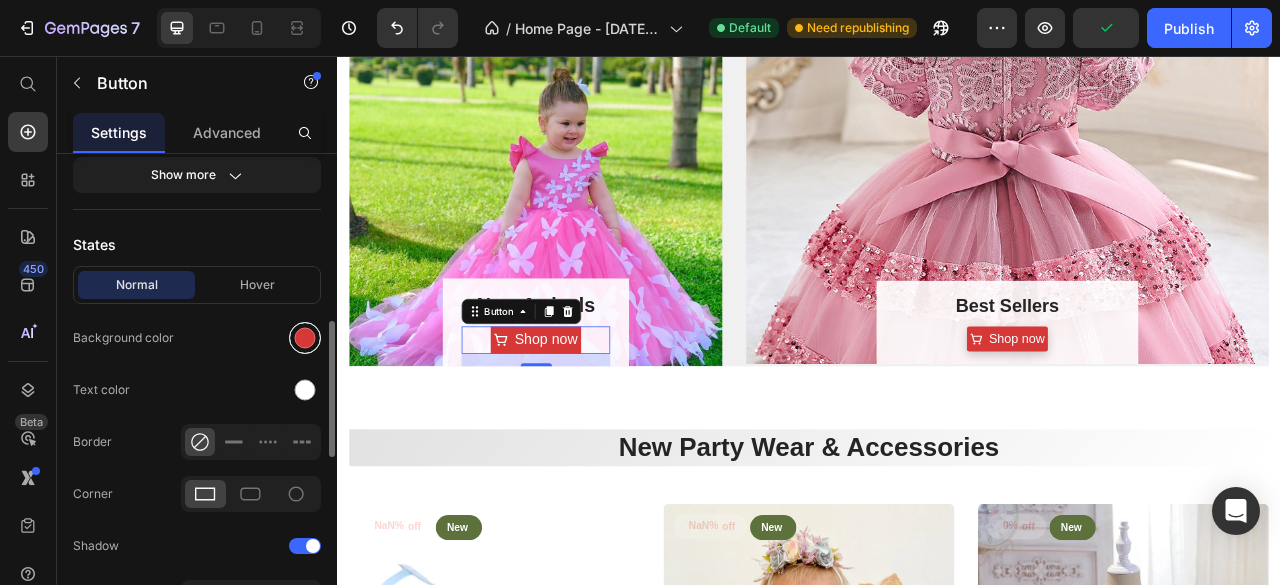 click at bounding box center (305, 338) 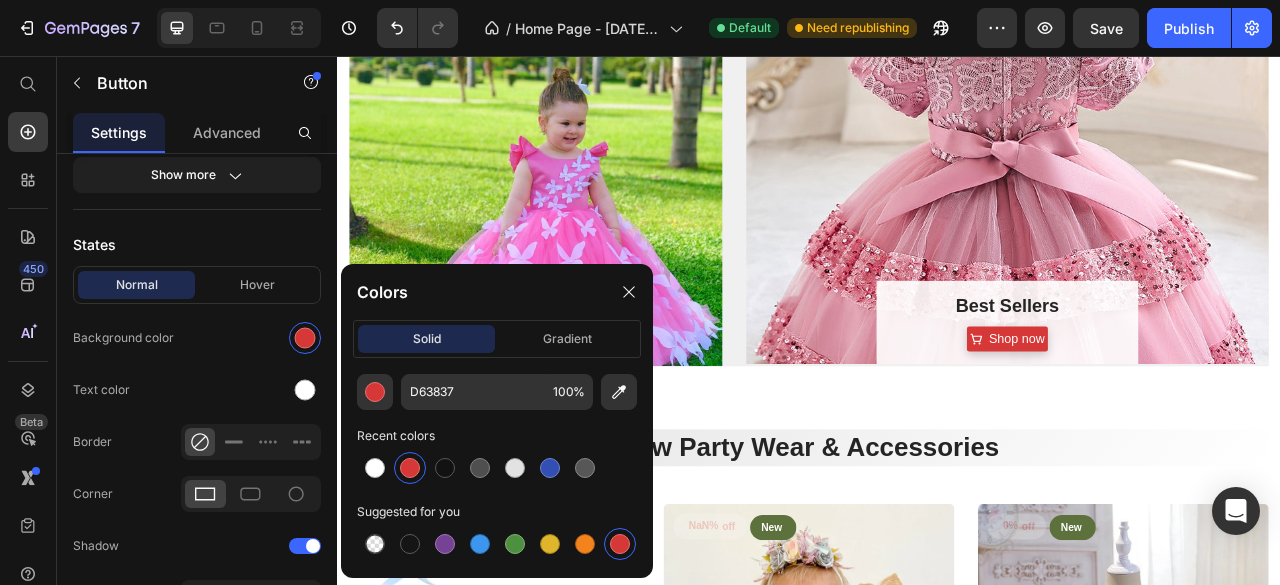 click at bounding box center (550, 468) 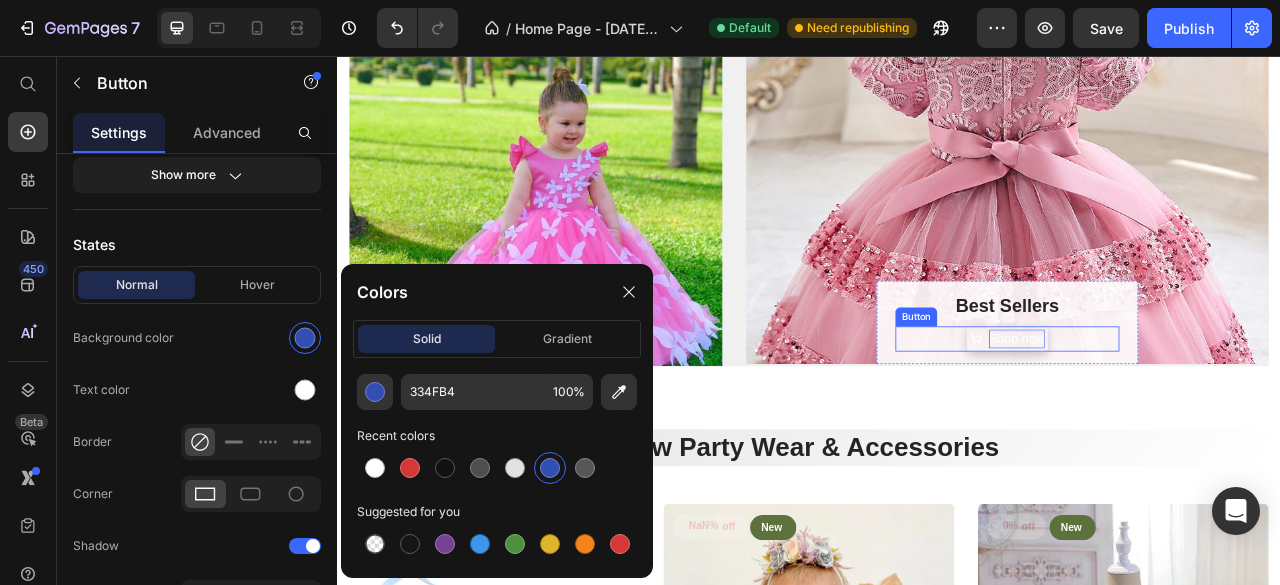 click on "Shop now" at bounding box center [1201, 416] 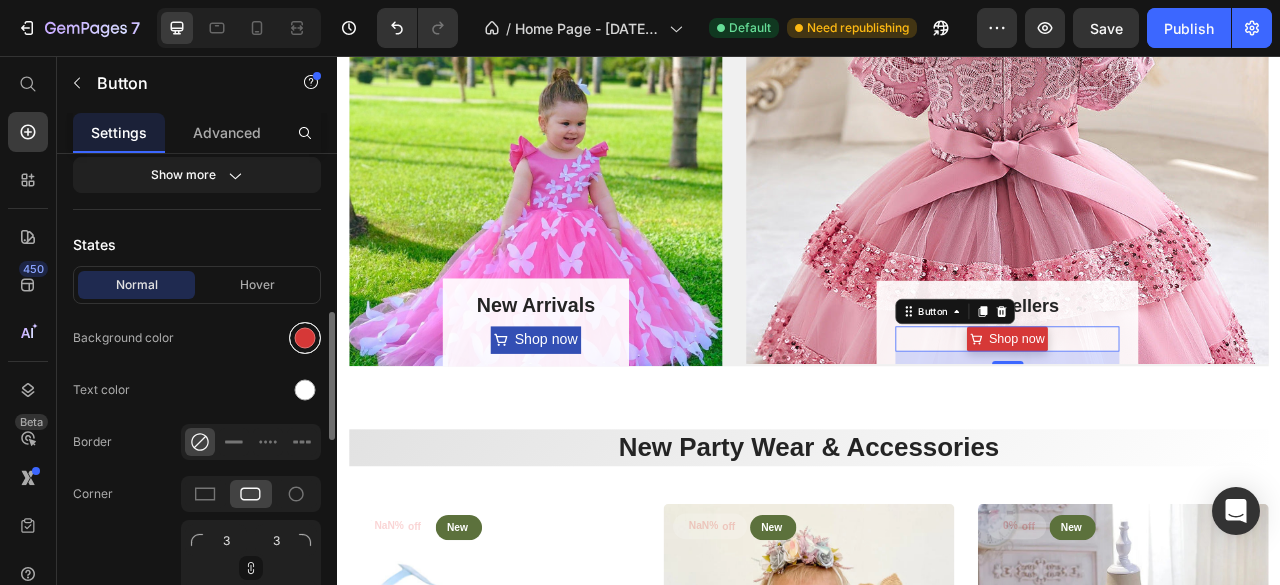 click at bounding box center (305, 338) 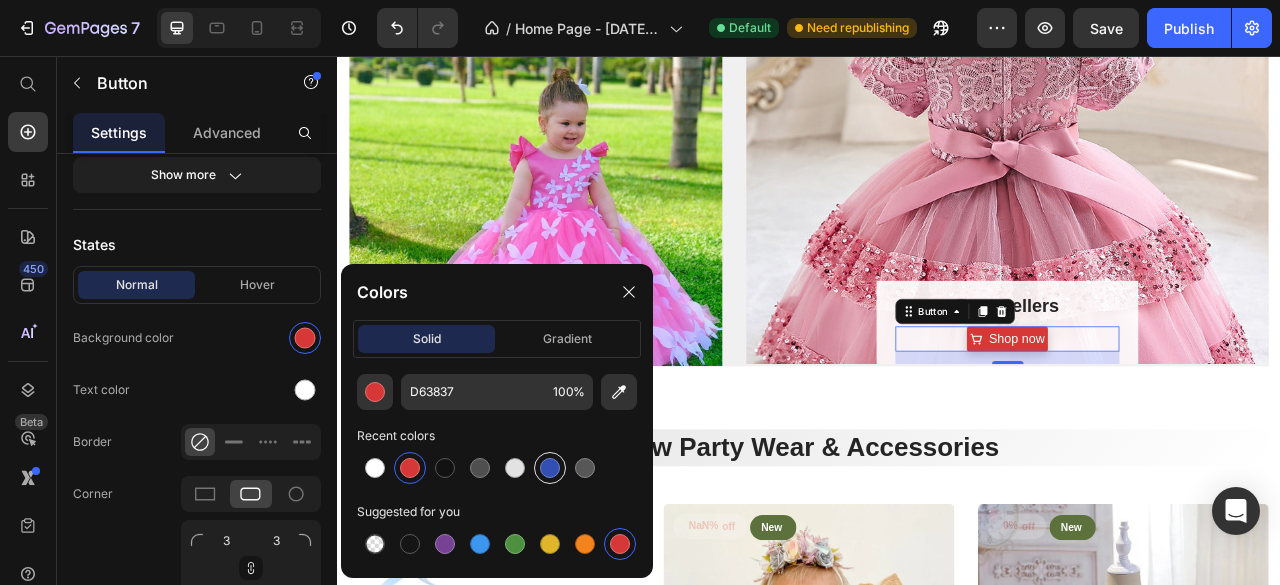 click at bounding box center (550, 468) 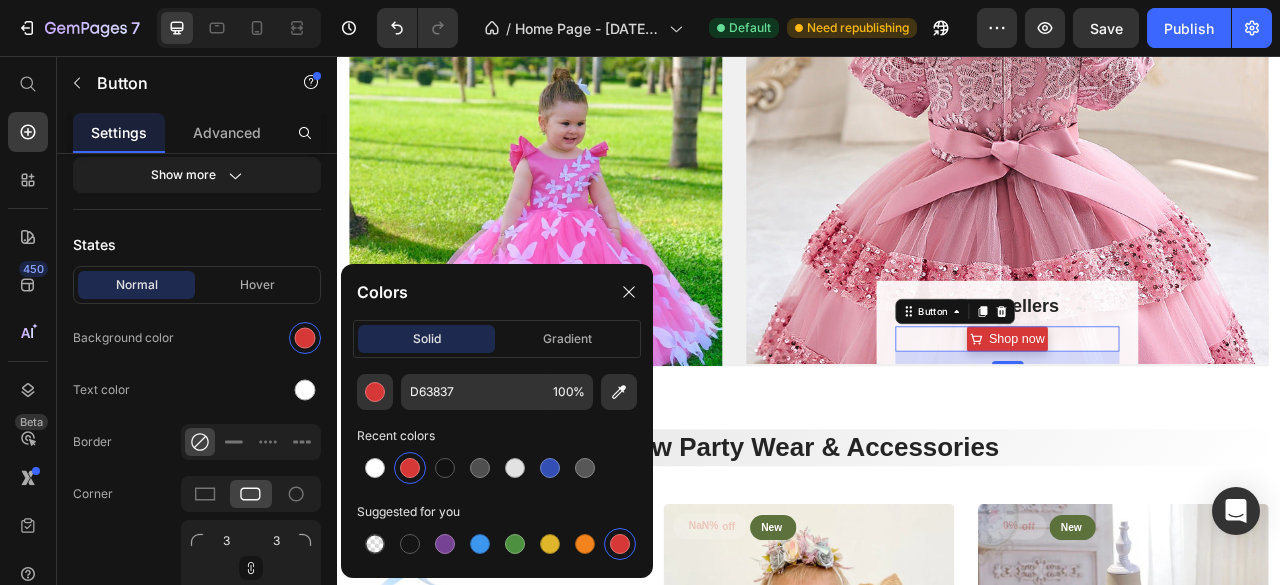 type on "334FB4" 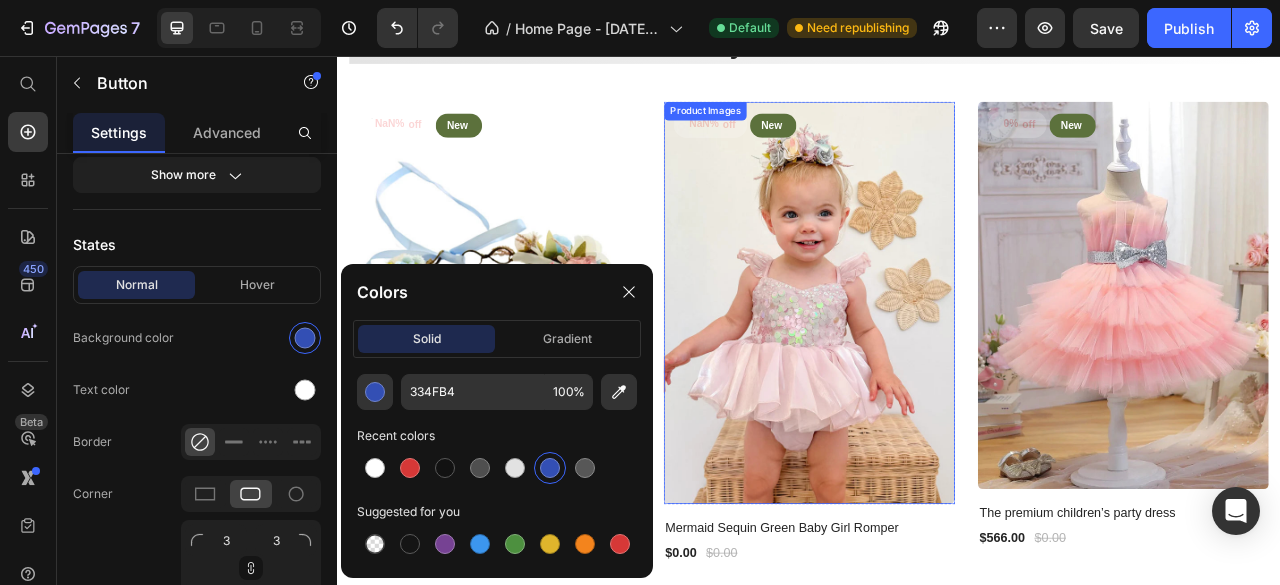 scroll, scrollTop: 2900, scrollLeft: 0, axis: vertical 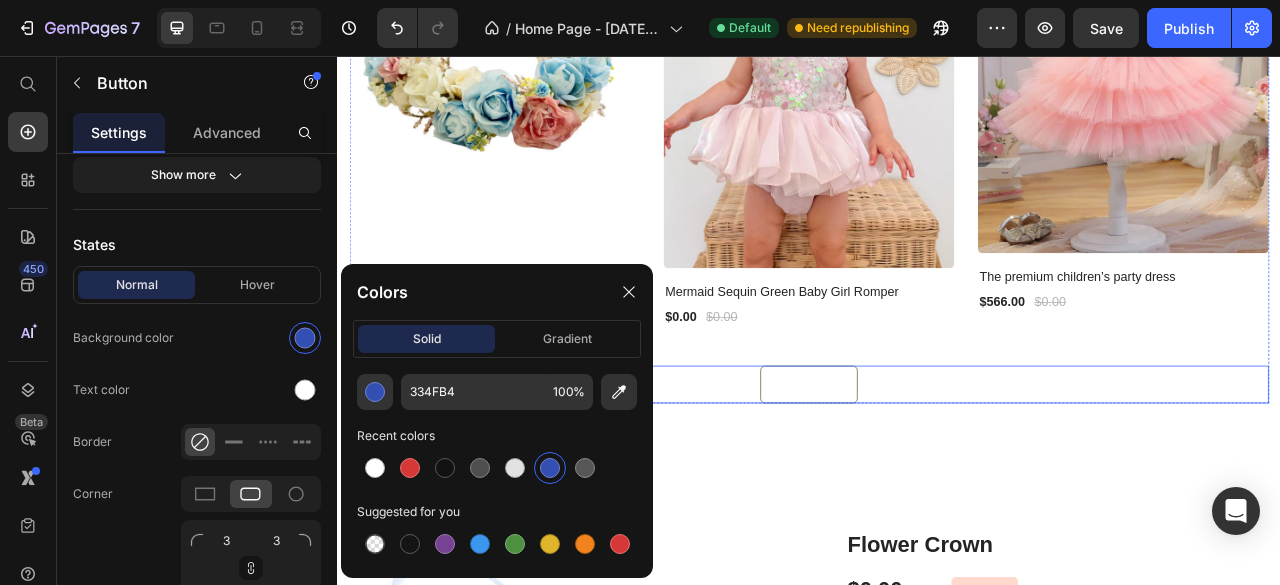 click on "View All" at bounding box center (937, 474) 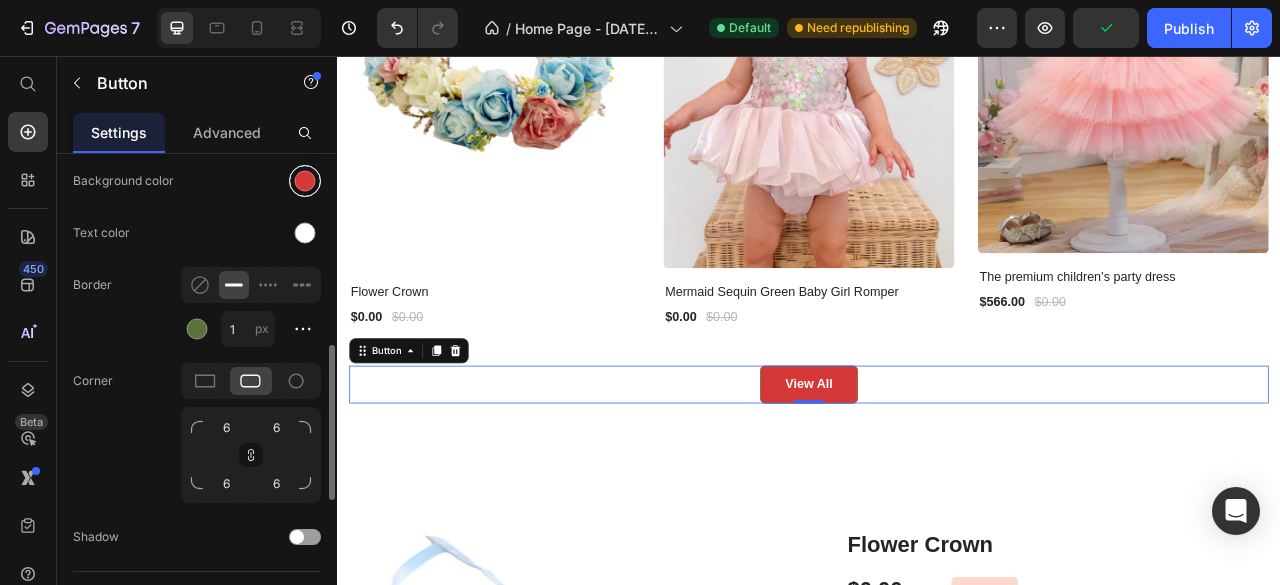 click at bounding box center (305, 181) 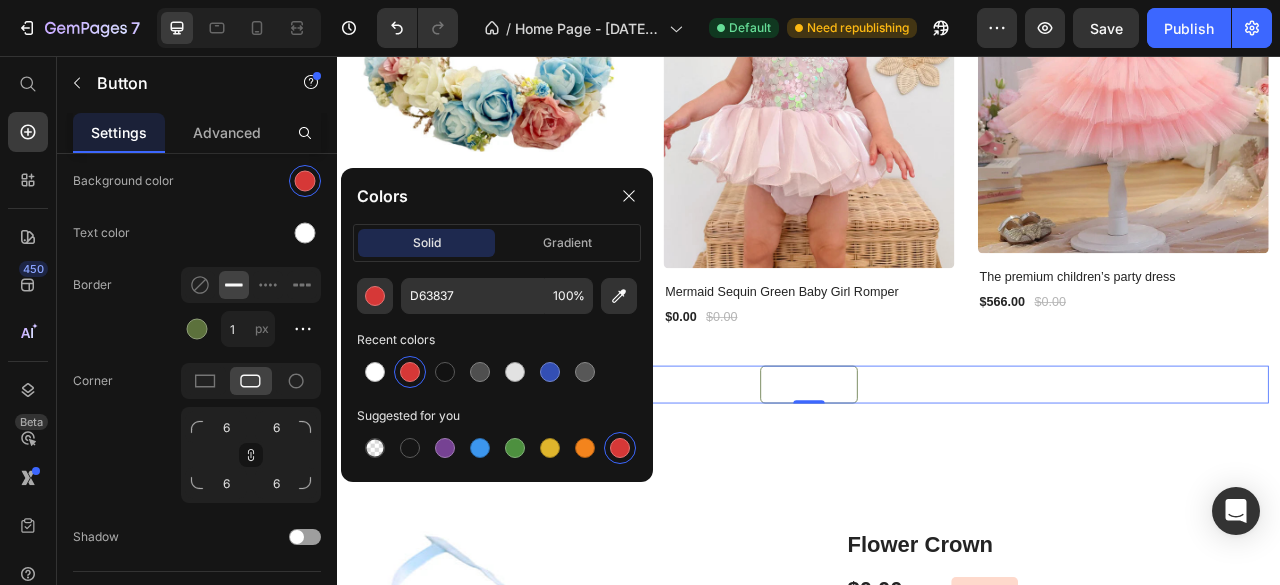 click on "View All" at bounding box center [937, 474] 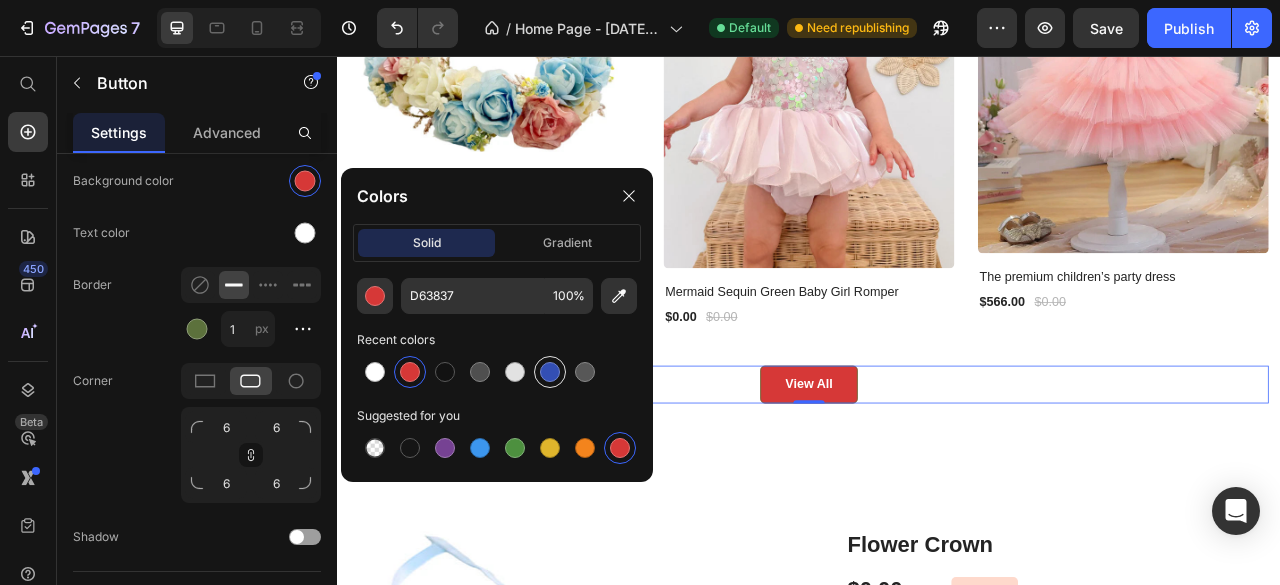 click at bounding box center [550, 372] 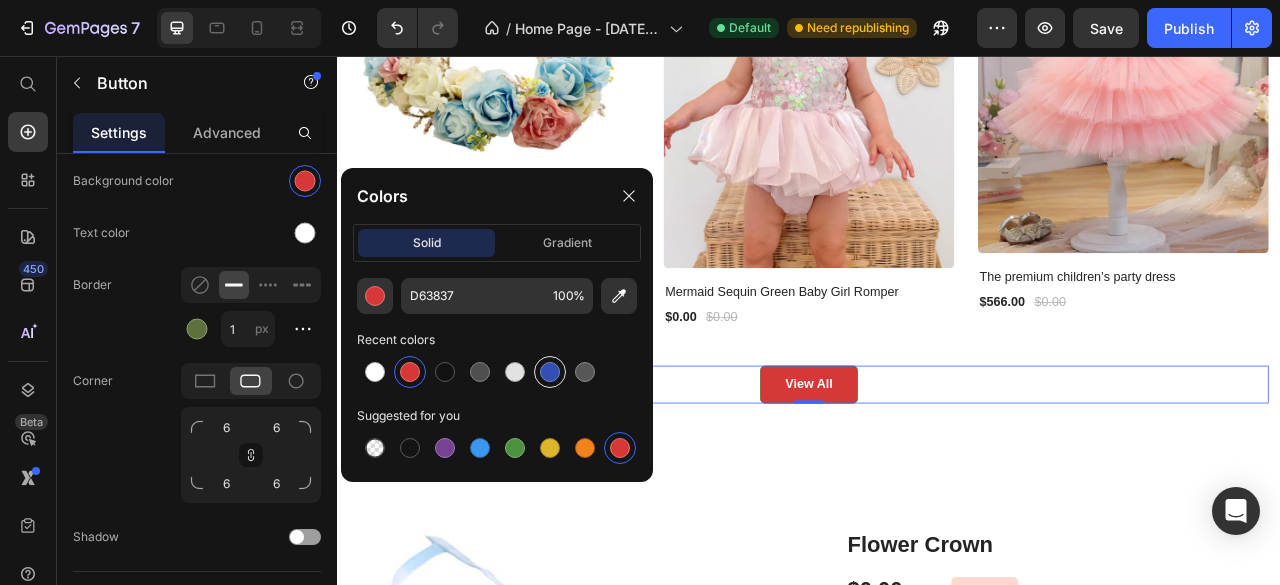 type on "334FB4" 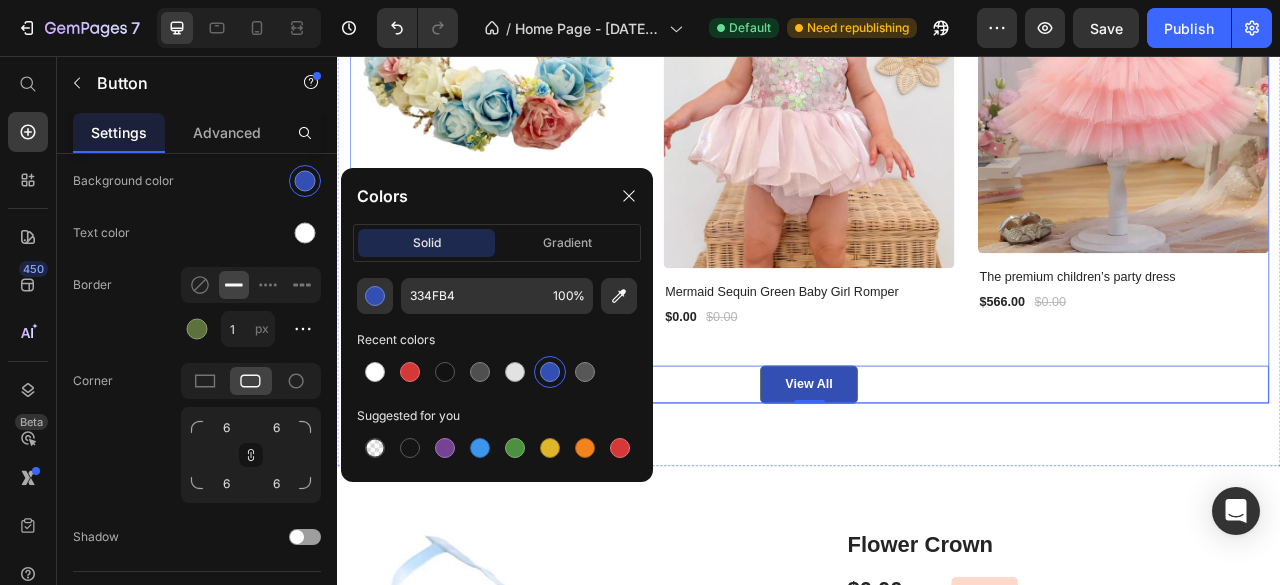 click on "New Party Wear & Accessories Heading NaN% off Product Tag New Text block Row Row Product Images Row Flower Crown Product Title $0.00 Product Price $0.00 Product Price Row Row NaN% off Product Tag New Text block Row Row Product Images Row Mermaid Sequin Green Baby Girl Romper Product Title $0.00 Product Price $0.00 Product Price Row Row 0% off Product Tag New Text block Row Row Product Images Row The premium children’s party dress Product Title $566.00 Product Price $0.00 Product Price Row Row Product List View All Button   0" at bounding box center (937, 108) 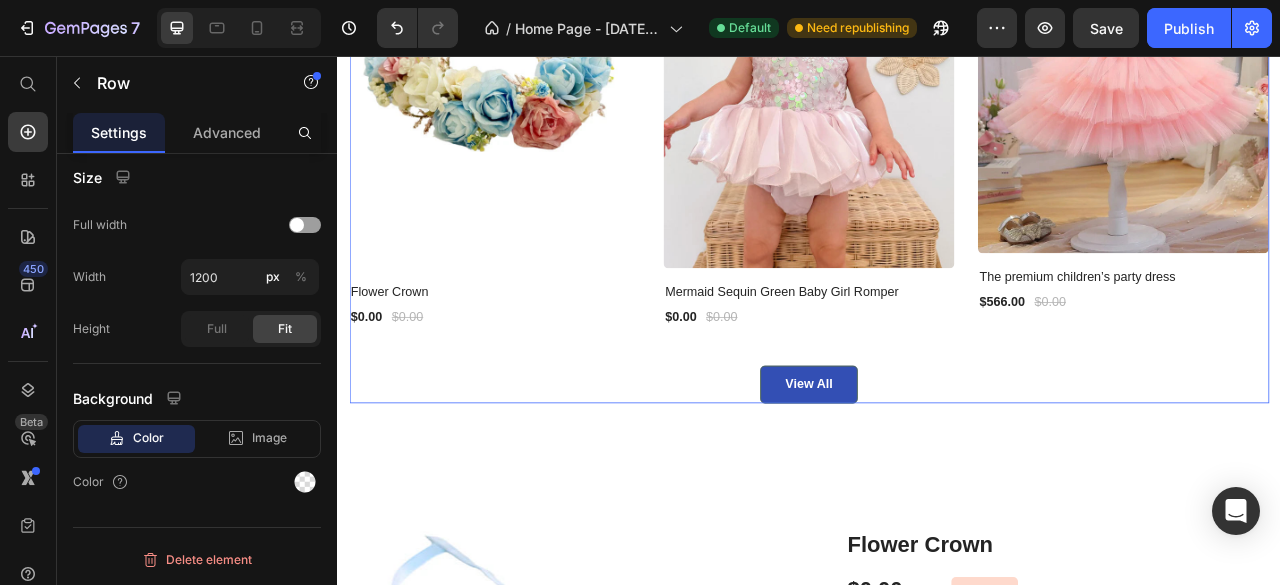 scroll, scrollTop: 0, scrollLeft: 0, axis: both 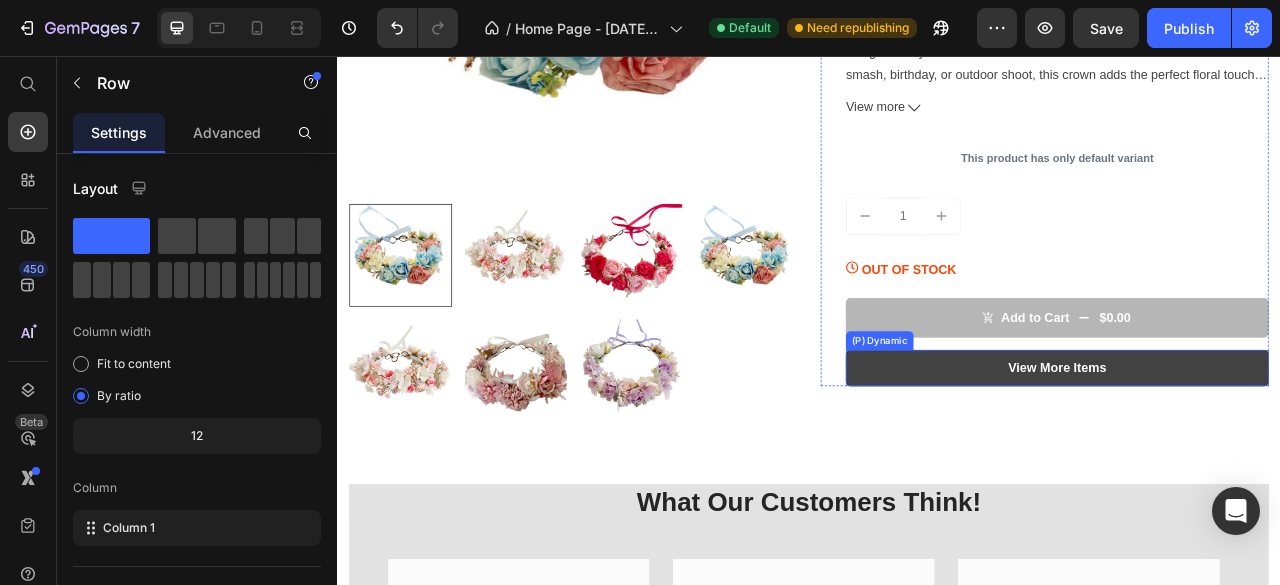 click on "View More Items" at bounding box center [1253, 453] 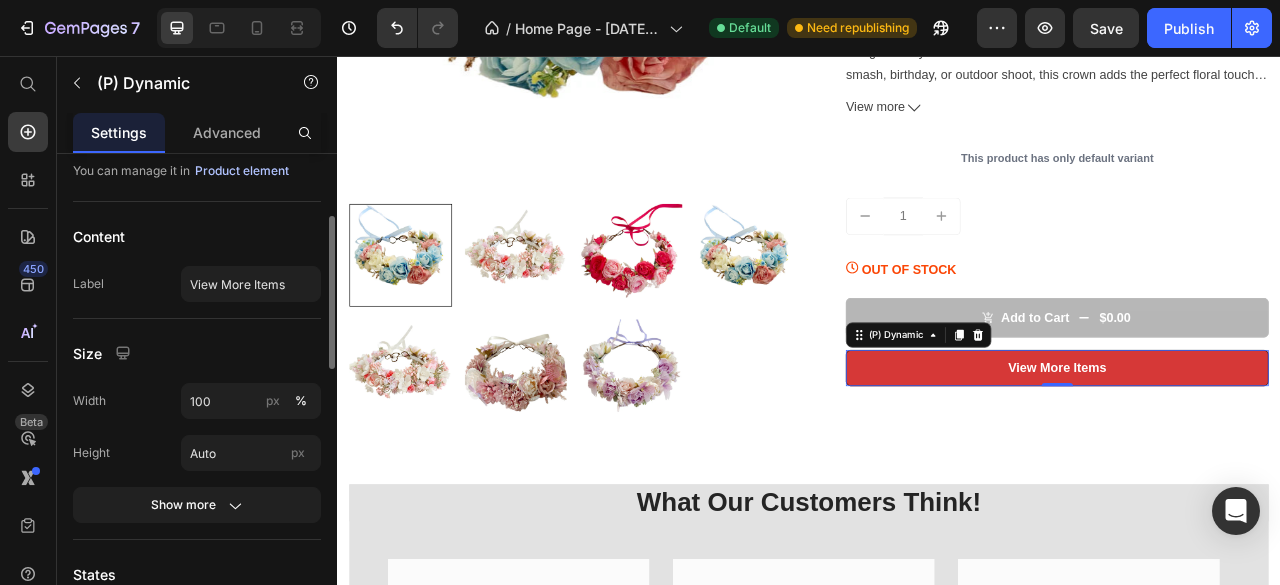 scroll, scrollTop: 500, scrollLeft: 0, axis: vertical 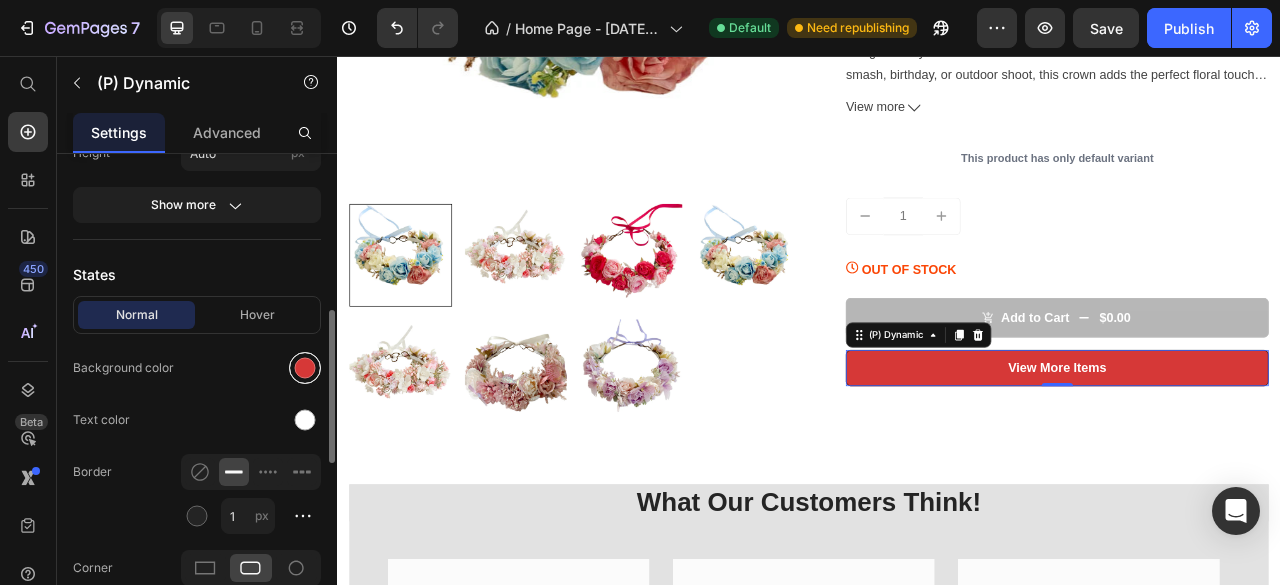 click at bounding box center [305, 368] 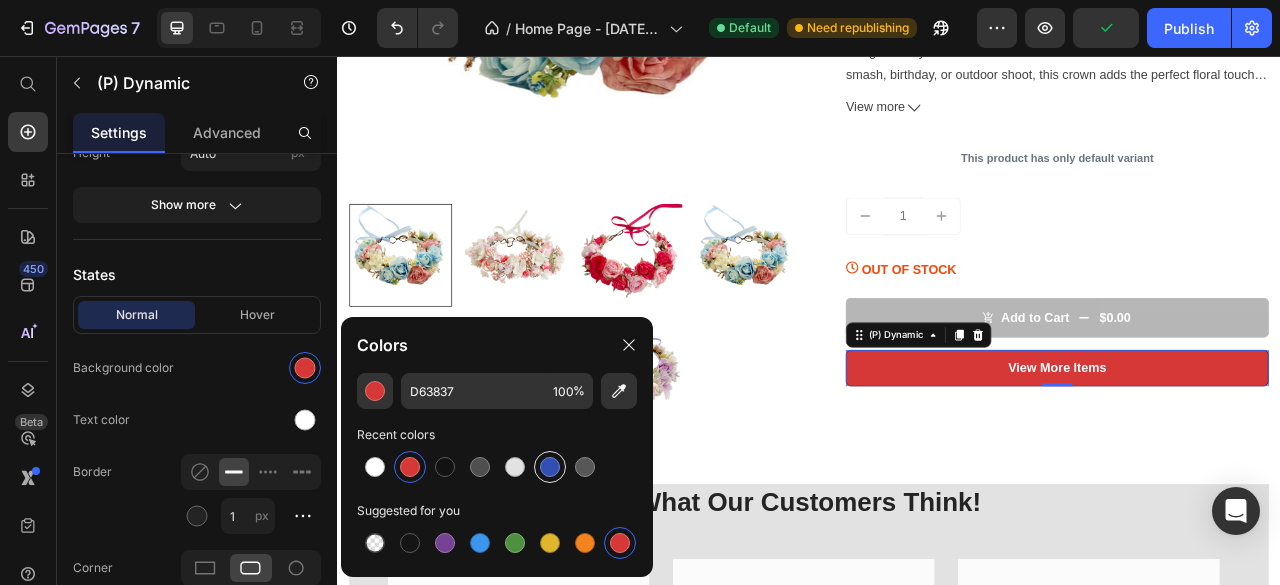 click at bounding box center (550, 467) 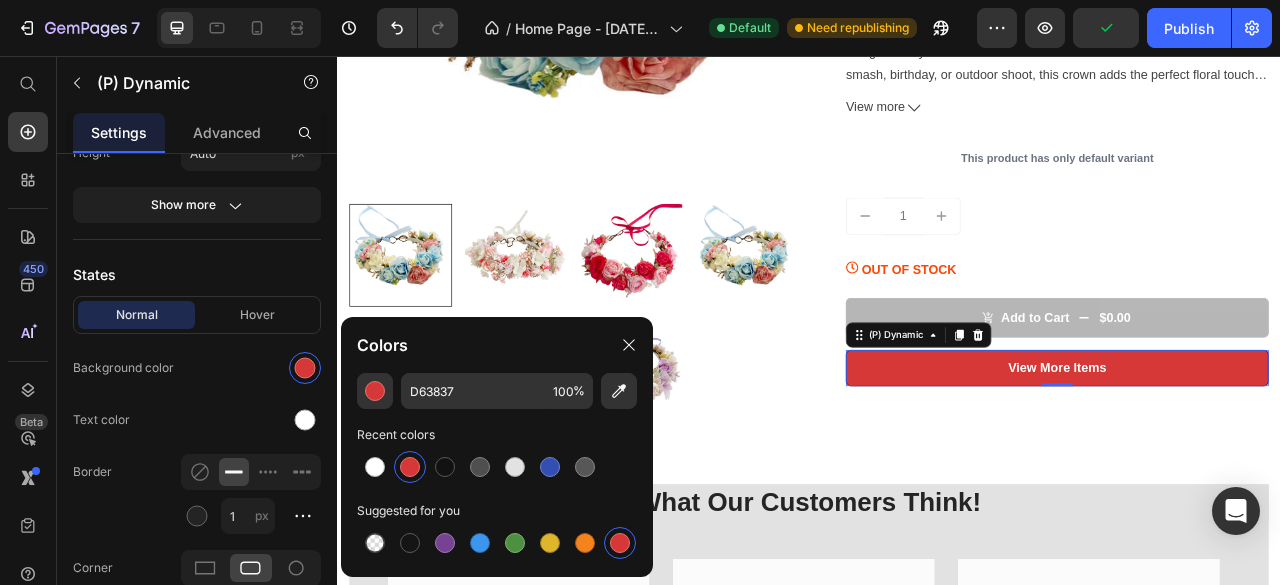 type on "334FB4" 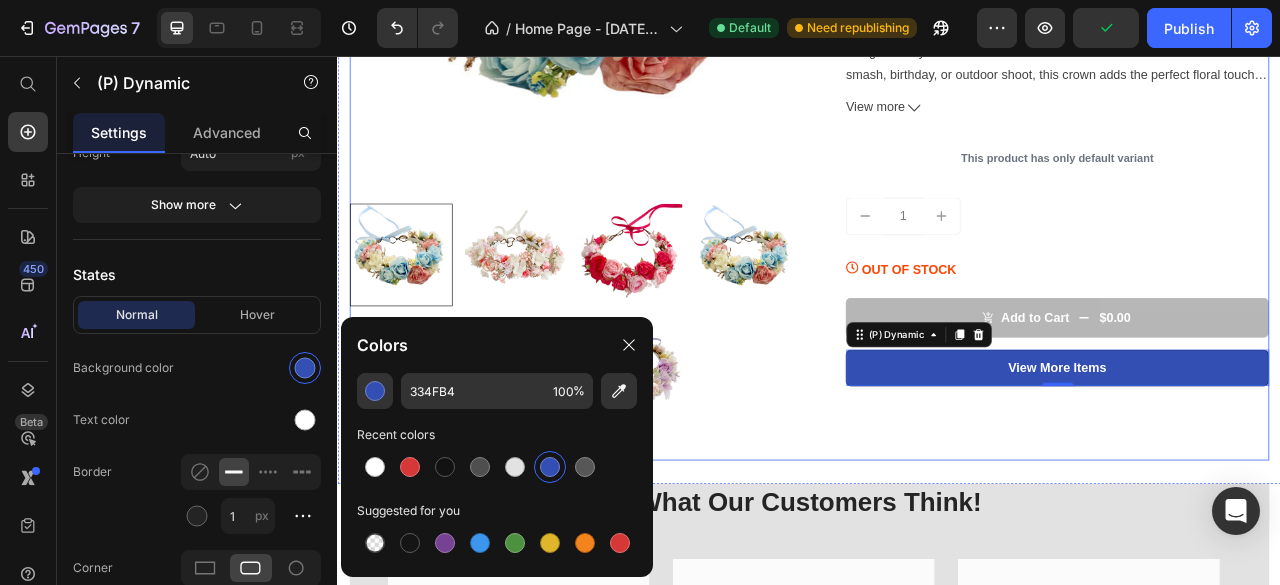 click on "Flower Crown (P) Title $0.00 (P) Price $0.00 (P) Price - 0% off Product Badge Row                Title Line                   Icon Free and fast US delivery Text block       Icon 60-day Money Back Guarantee Text block Icon List                Title Line 🌼 Best Seller – Baby Girl Boho Flower Crown
Delicate. Dreamy. Absolutely adorable. Our Baby Girl Boho Flower Crown is handcrafted with soft fabric flowers and an adjustable elastic band — designed for your little one’s comfort and cuteness. Whether it's for a cake smash, birthday, or outdoor shoot, this crown adds the perfect floral touch.
💖  Details:
Soft, skin-friendly materials
Lightweight & comfy for all-day wear
Stretchable band fits 0–3 years
Available in blush, ivory, and lavender
📸  Perfect for photoshoots, birthdays & baby showers! View more (P) Description This product has only default variant Product Variants & Swatches 1 (P) Quantity
OUT OF STOCK (P) Stock Counter" at bounding box center (1237, 89) 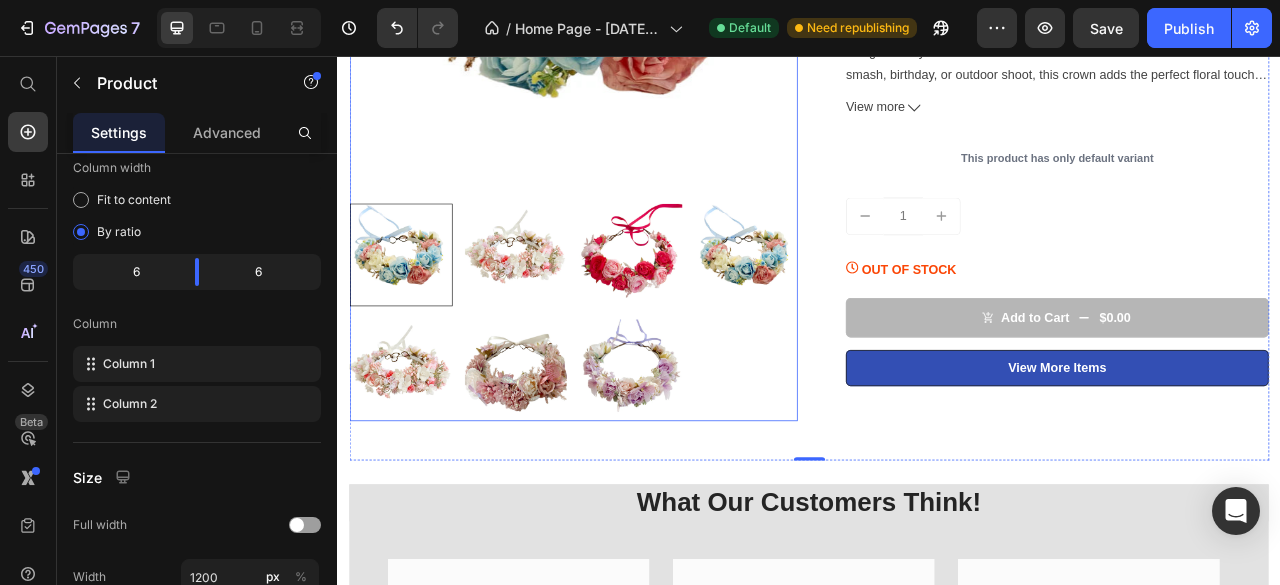 scroll, scrollTop: 0, scrollLeft: 0, axis: both 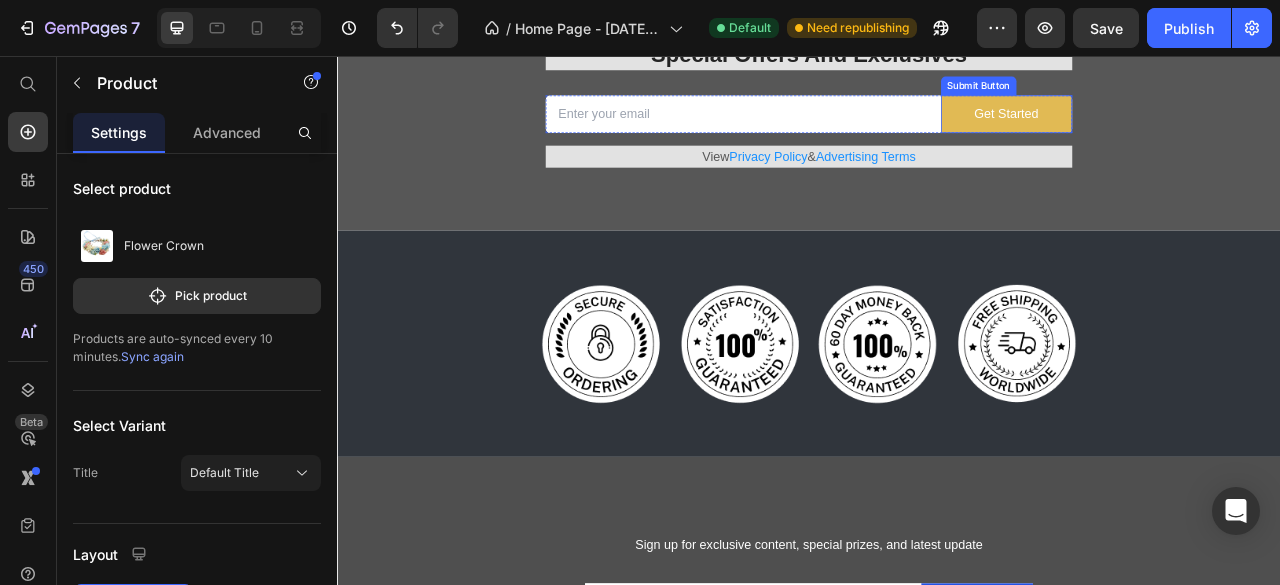 click on "Get Started" at bounding box center [1189, 130] 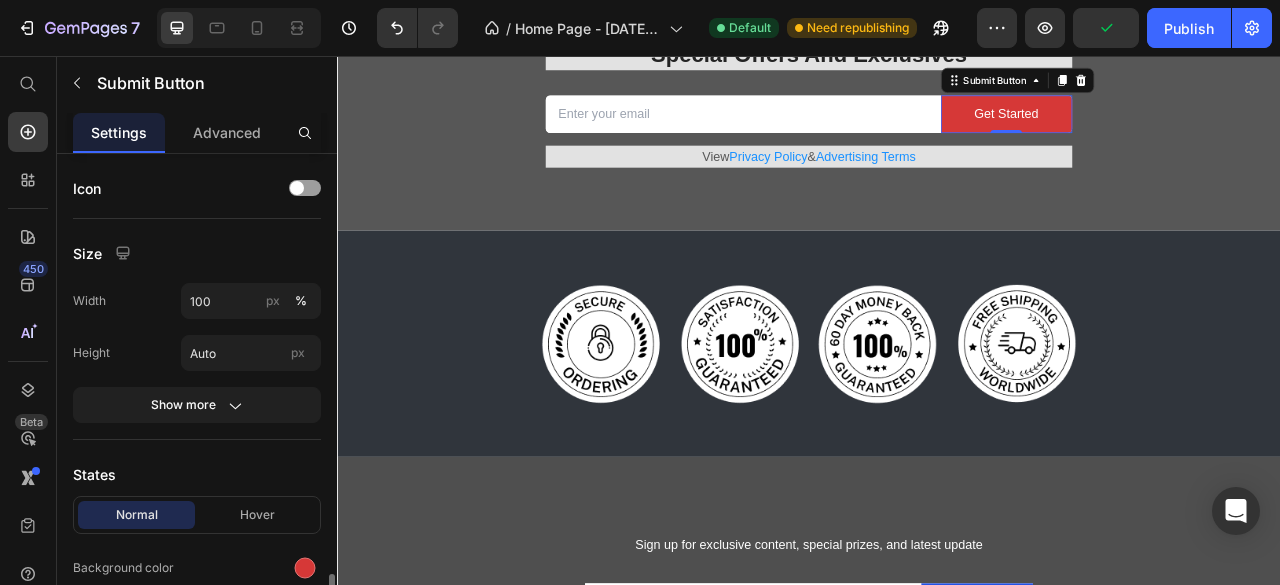 scroll, scrollTop: 300, scrollLeft: 0, axis: vertical 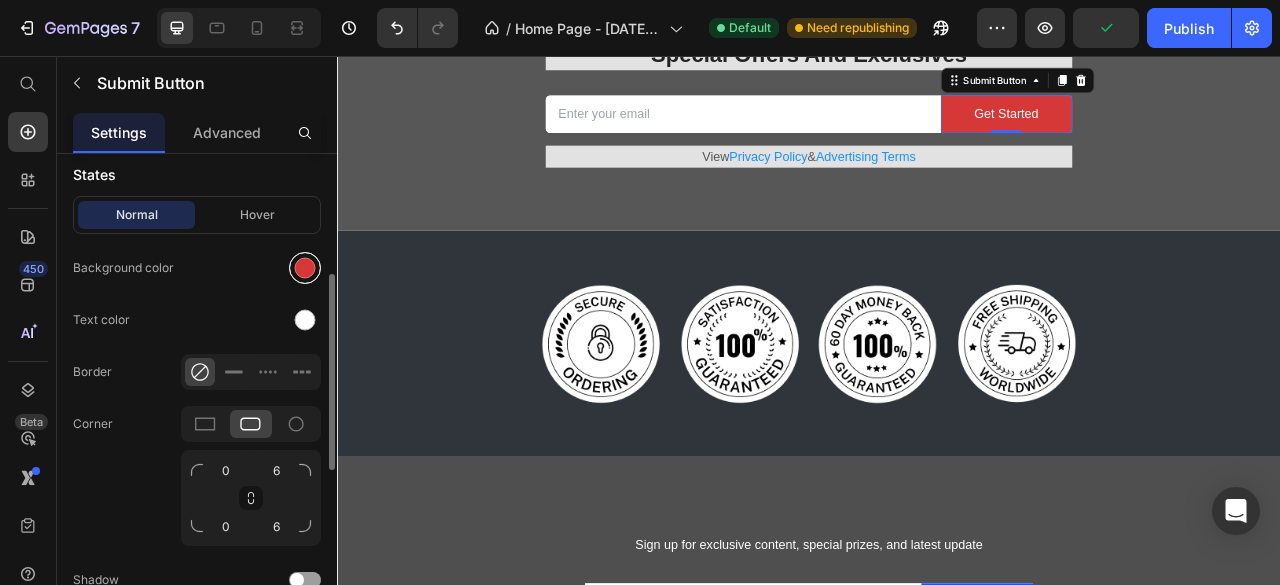 click at bounding box center (305, 268) 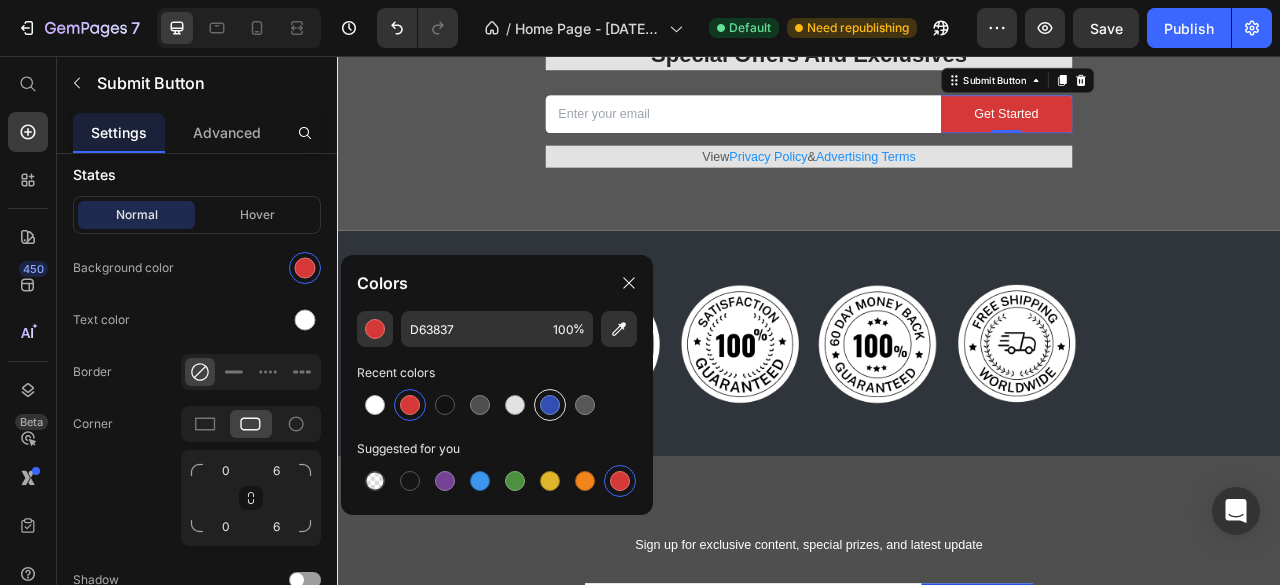 click at bounding box center (550, 405) 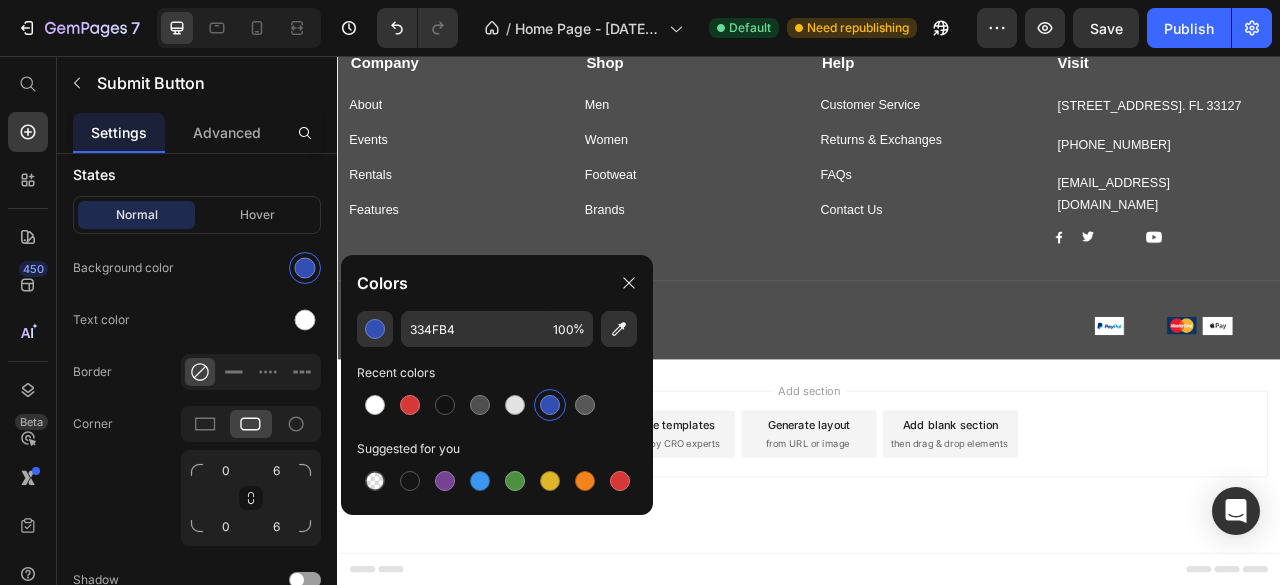 scroll, scrollTop: 6394, scrollLeft: 0, axis: vertical 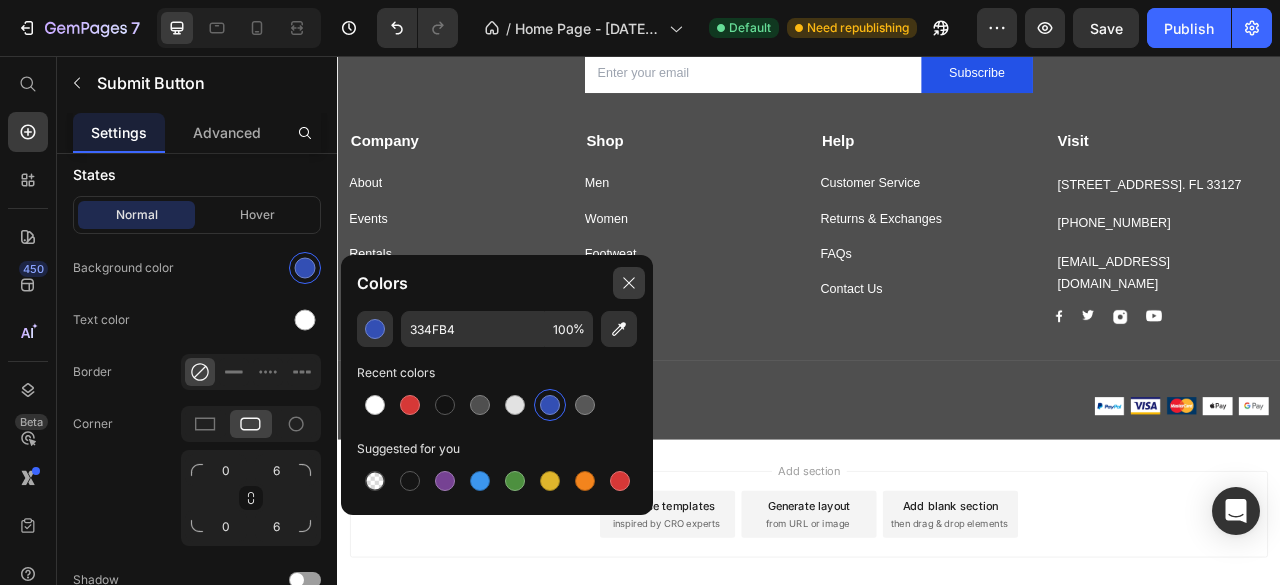 click at bounding box center (629, 283) 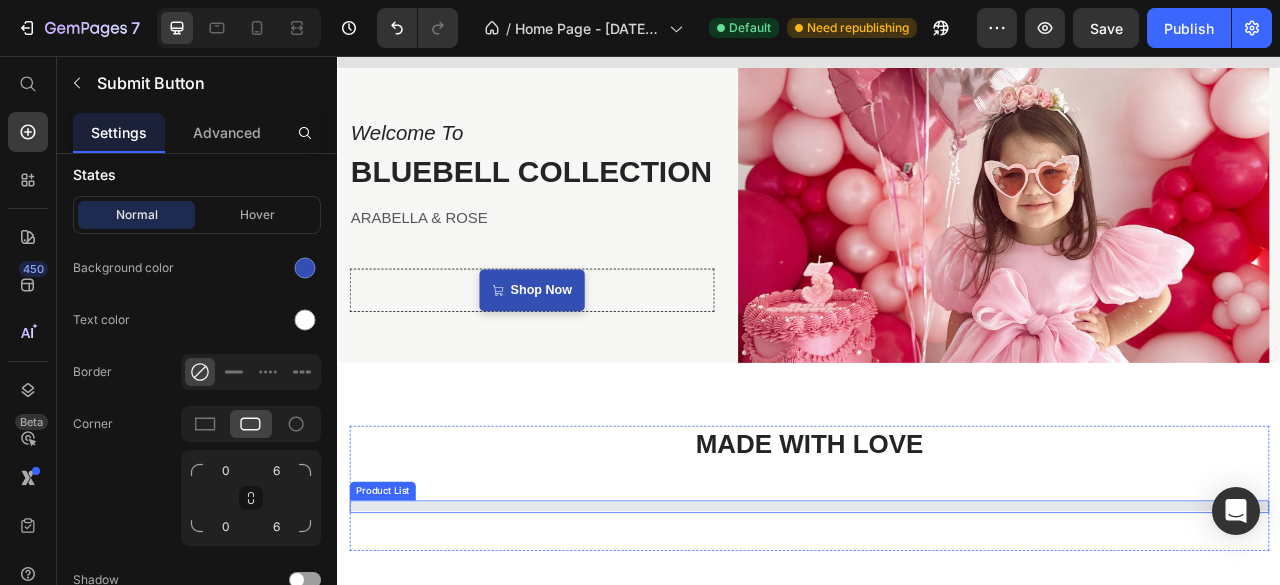 scroll, scrollTop: 0, scrollLeft: 0, axis: both 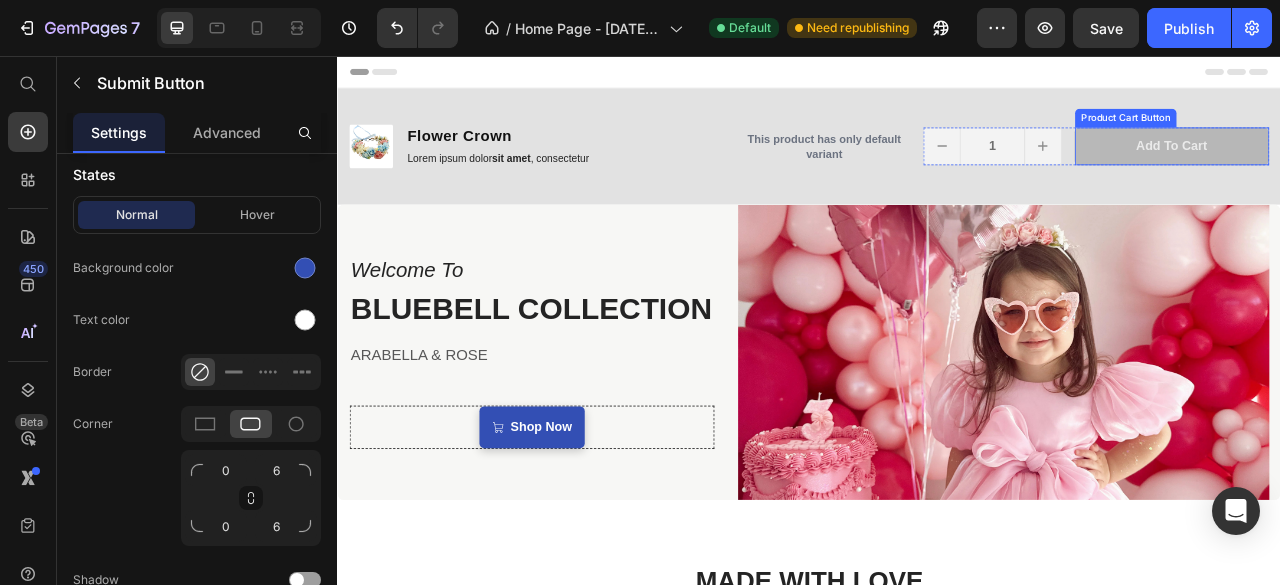 click on "add to cart" at bounding box center (1398, 171) 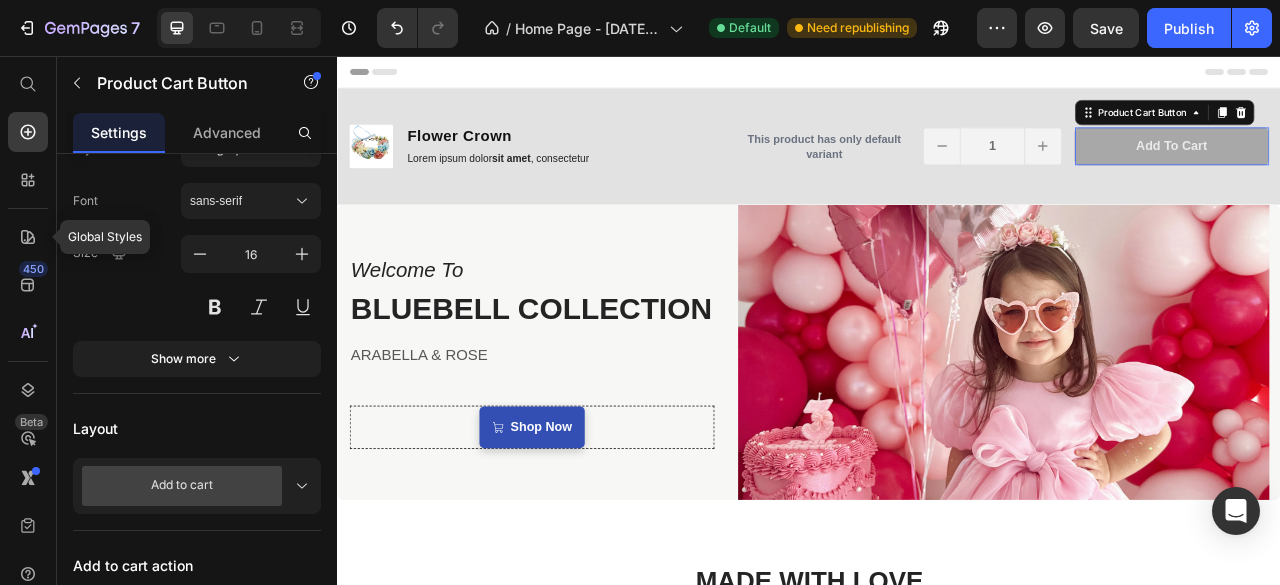 scroll, scrollTop: 0, scrollLeft: 0, axis: both 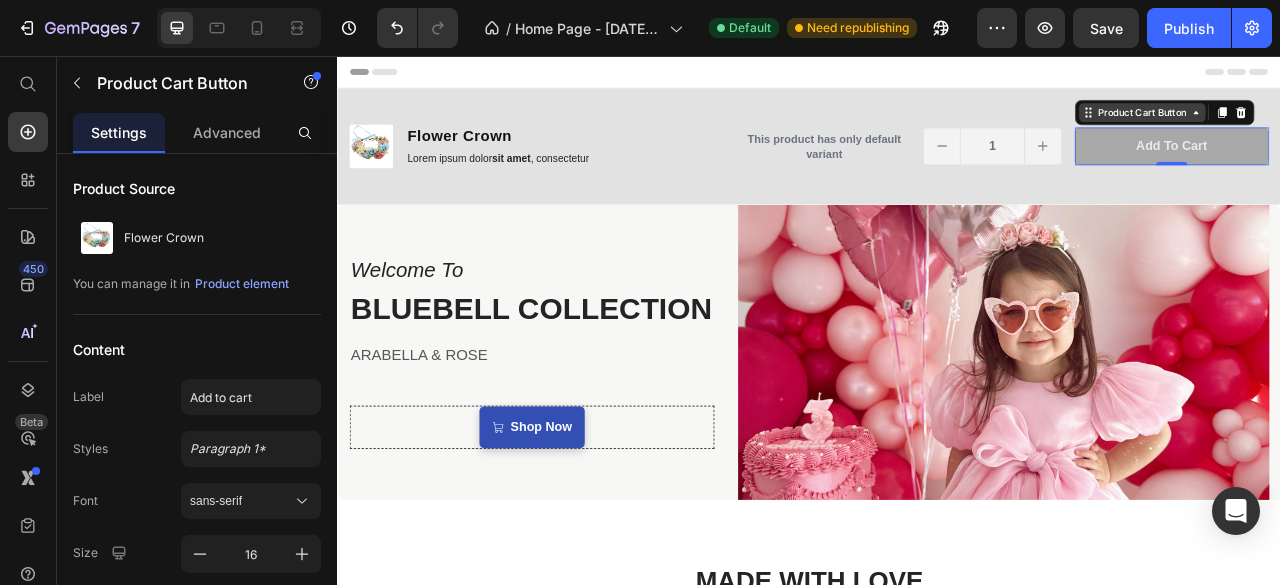 click on "Product Cart Button" at bounding box center [1360, 128] 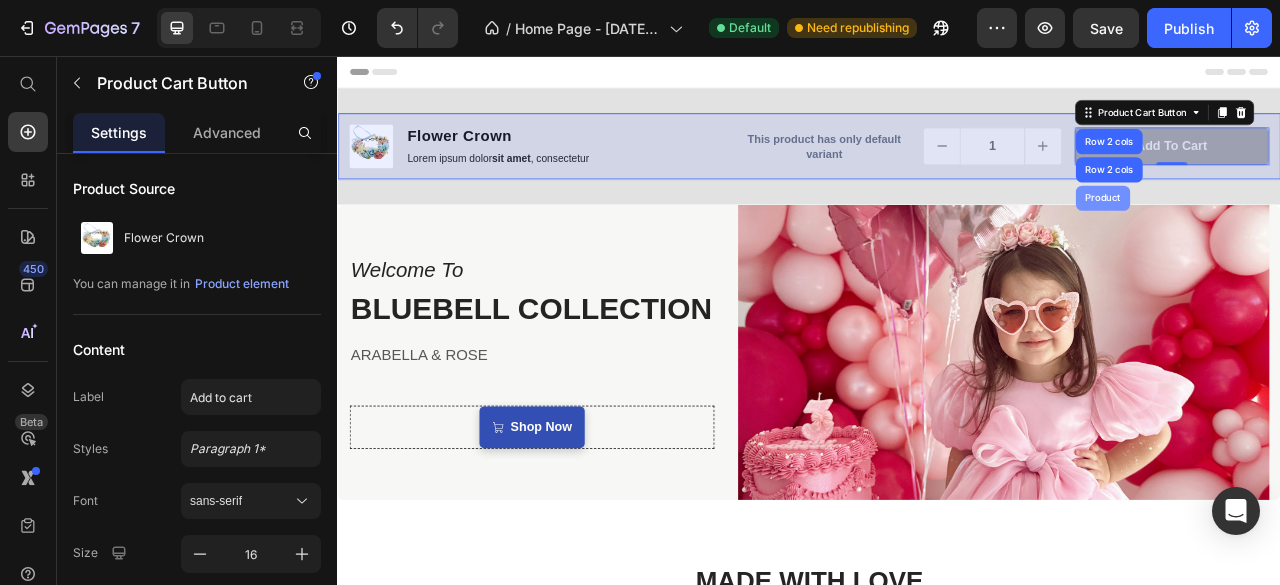 click on "Product" at bounding box center [1310, 237] 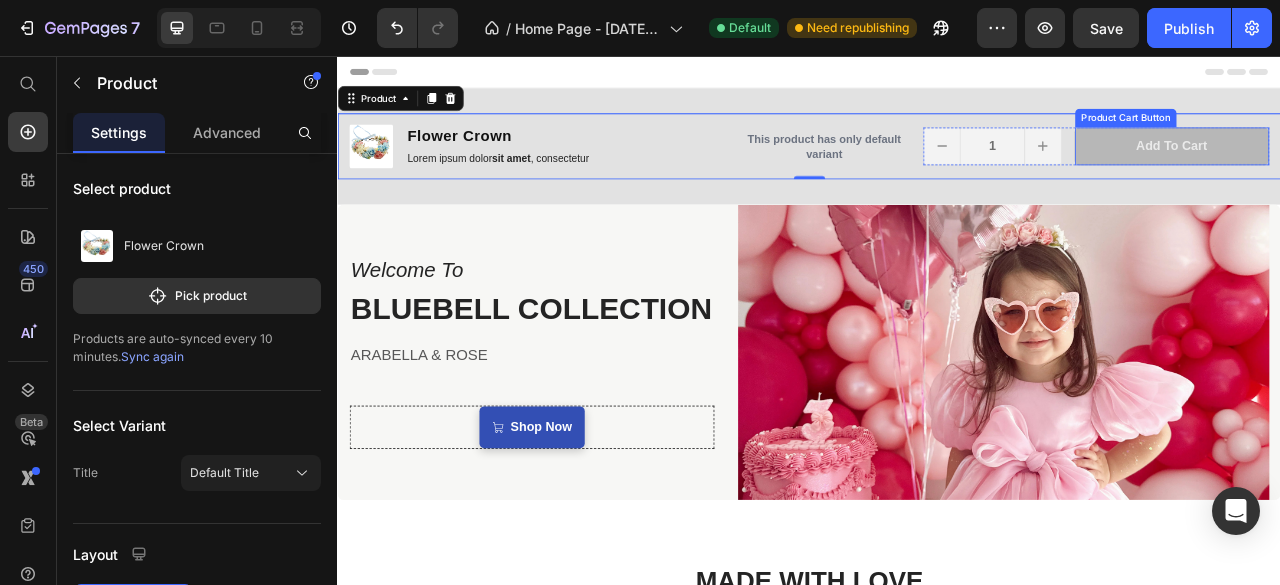 click on "add to cart" at bounding box center [1398, 171] 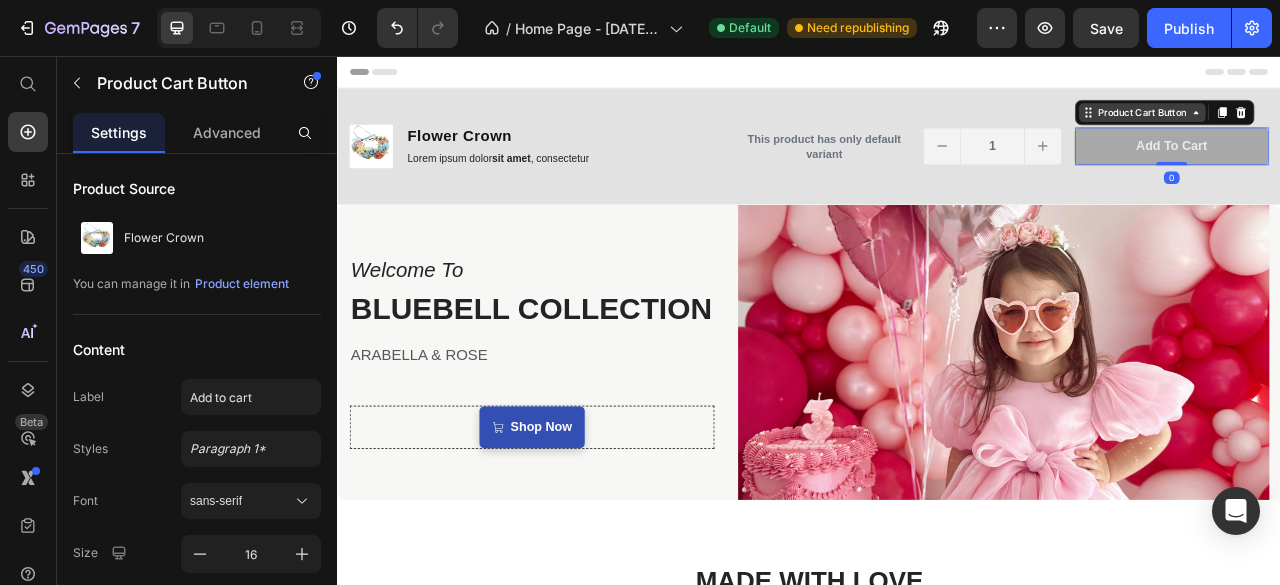 click on "Product Cart Button" at bounding box center (1360, 128) 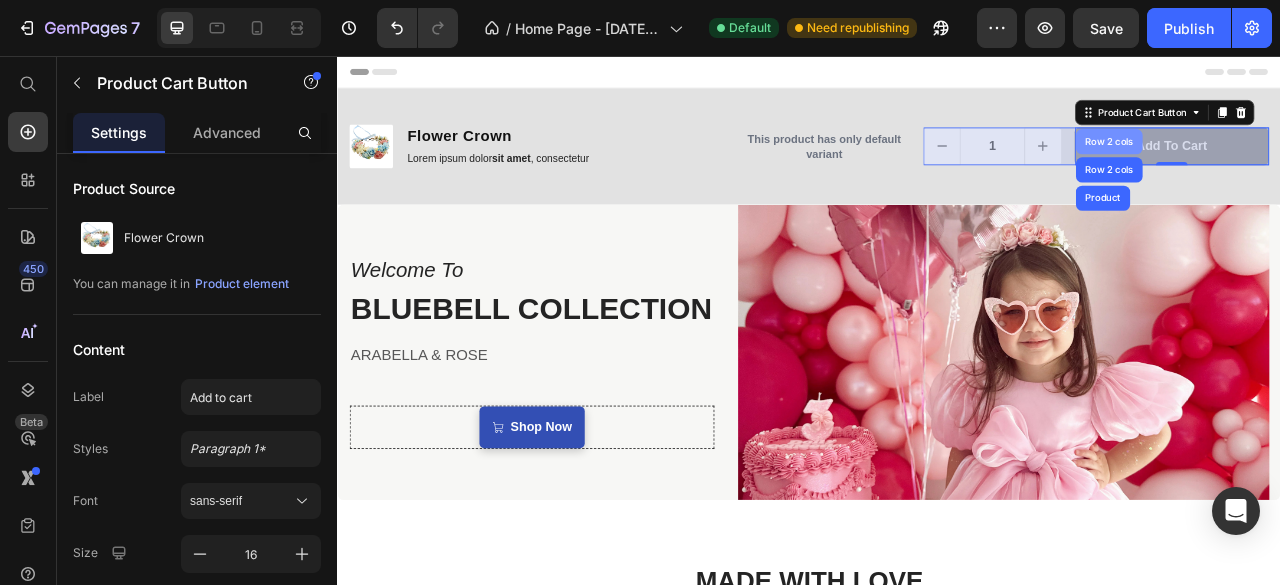 click on "Row 2 cols" at bounding box center (1318, 165) 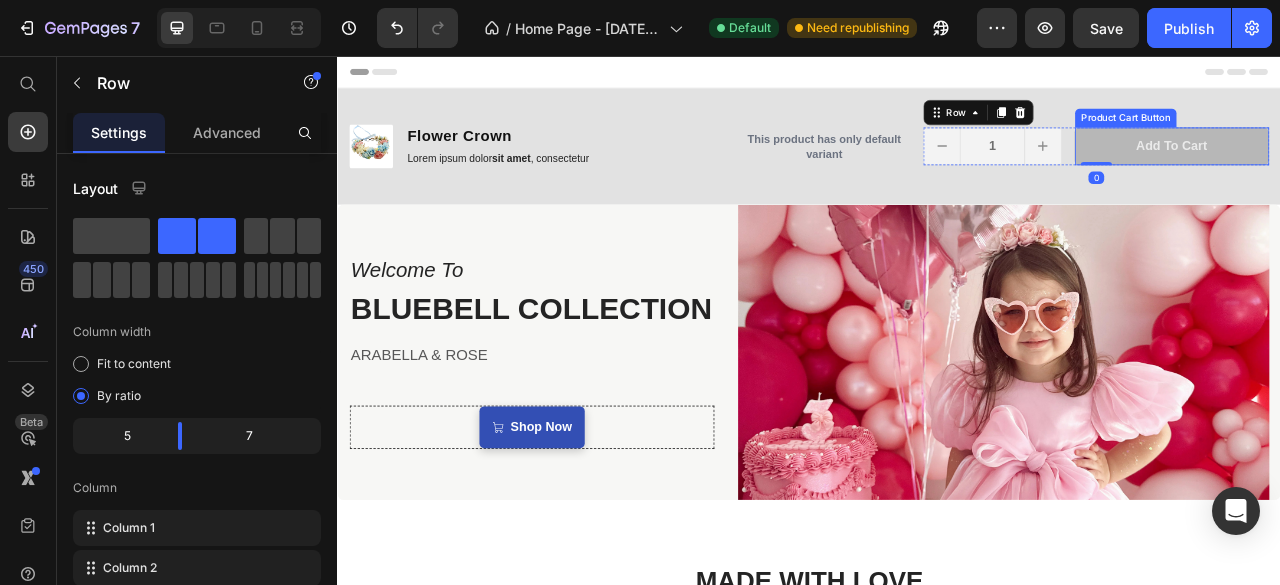 click on "add to cart" at bounding box center [1398, 171] 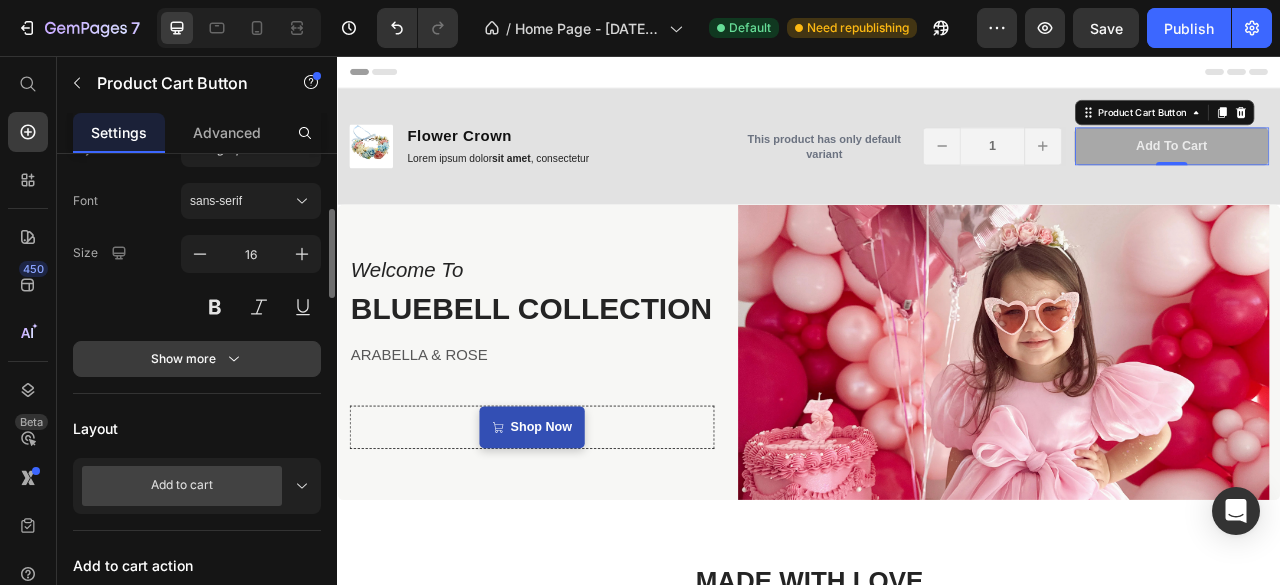 scroll, scrollTop: 400, scrollLeft: 0, axis: vertical 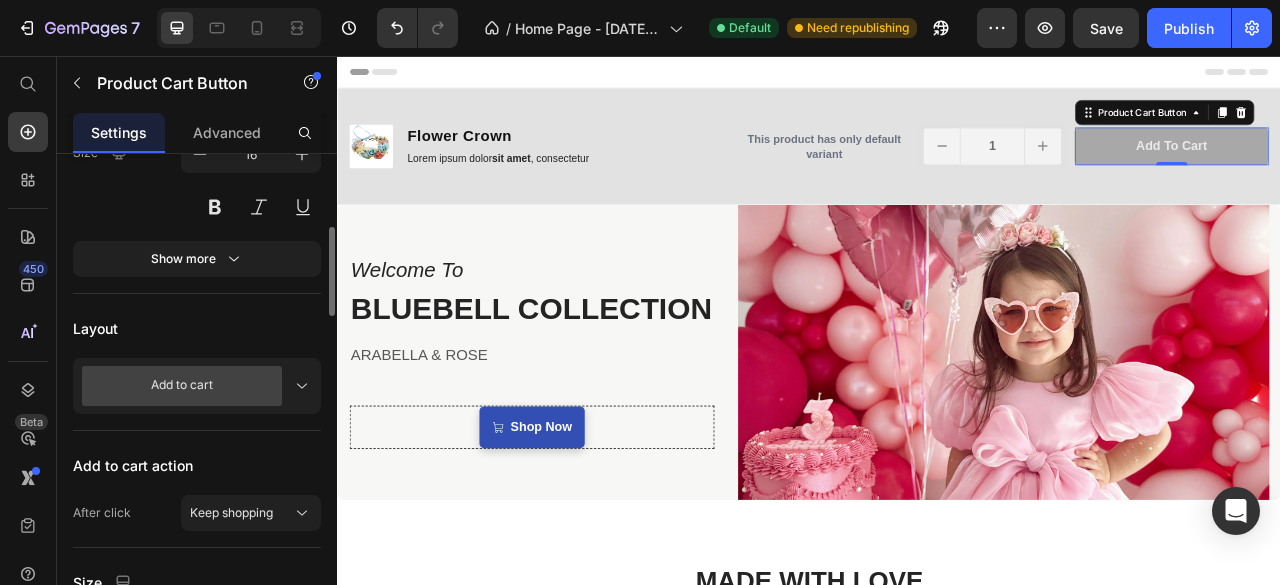 click 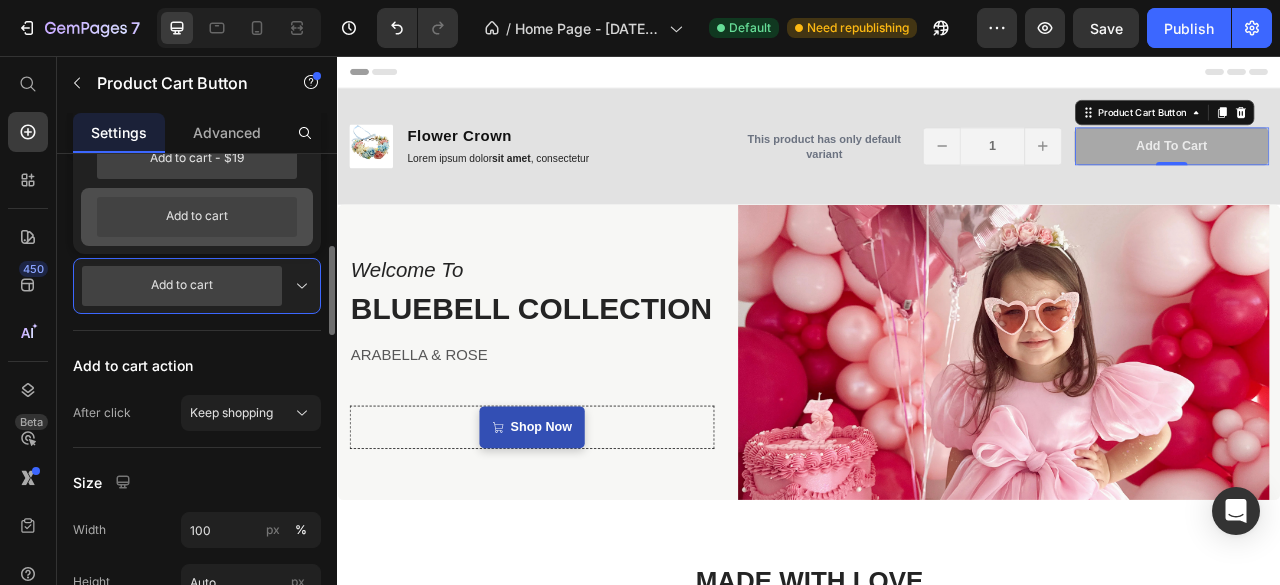 scroll, scrollTop: 400, scrollLeft: 0, axis: vertical 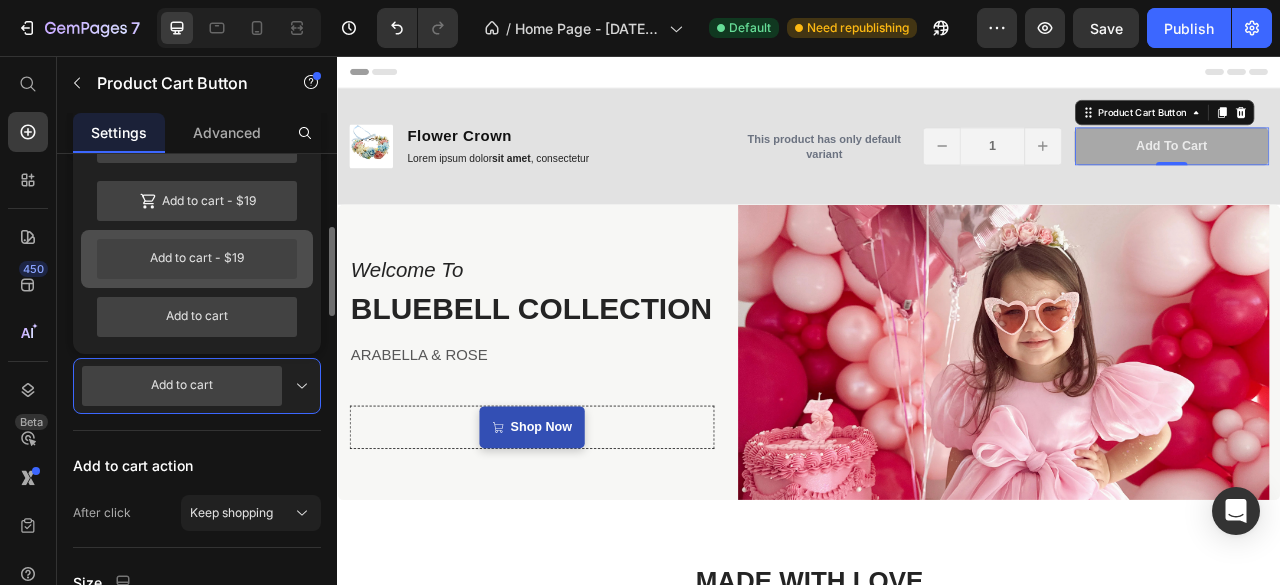 click on "Add to cart  -  $19" at bounding box center (197, 259) 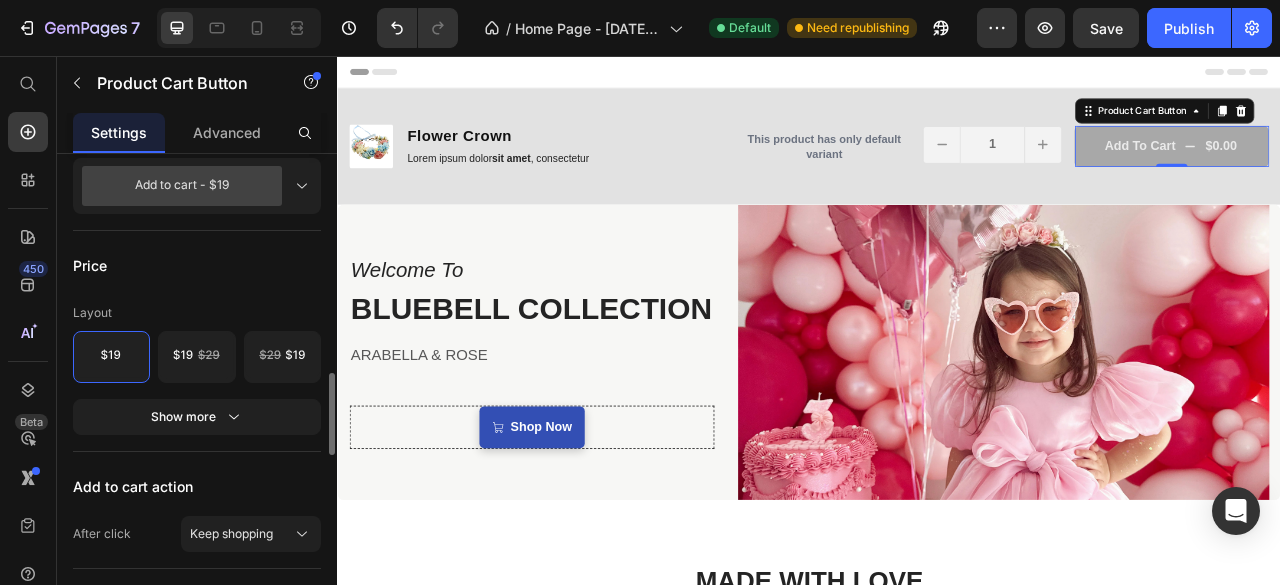scroll, scrollTop: 700, scrollLeft: 0, axis: vertical 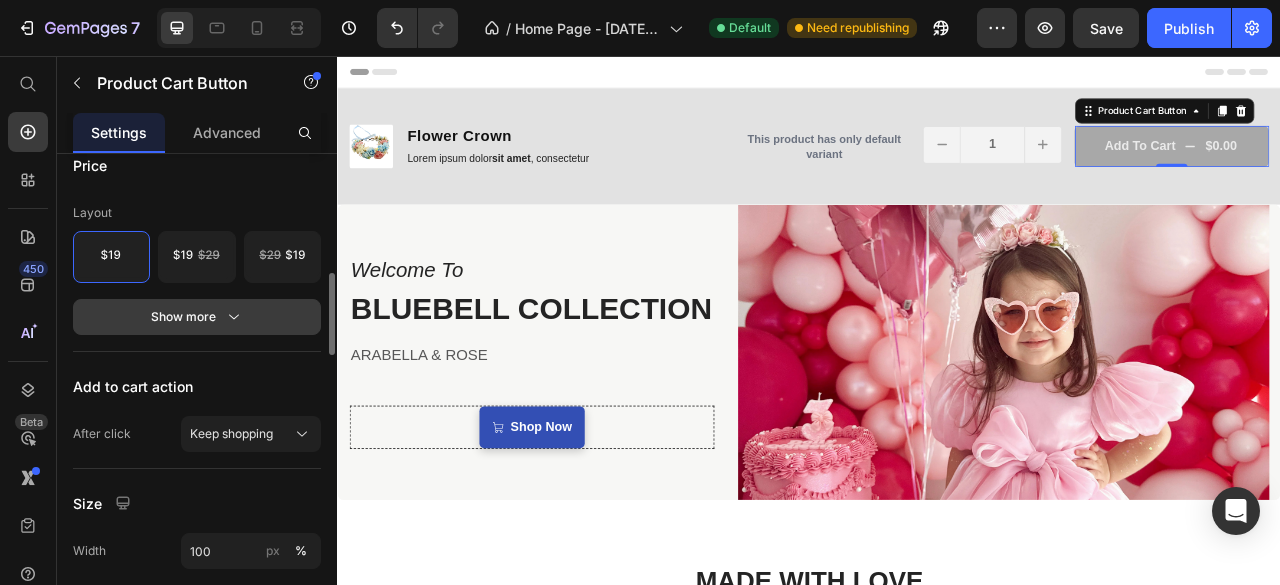 click on "Show more" at bounding box center [197, 317] 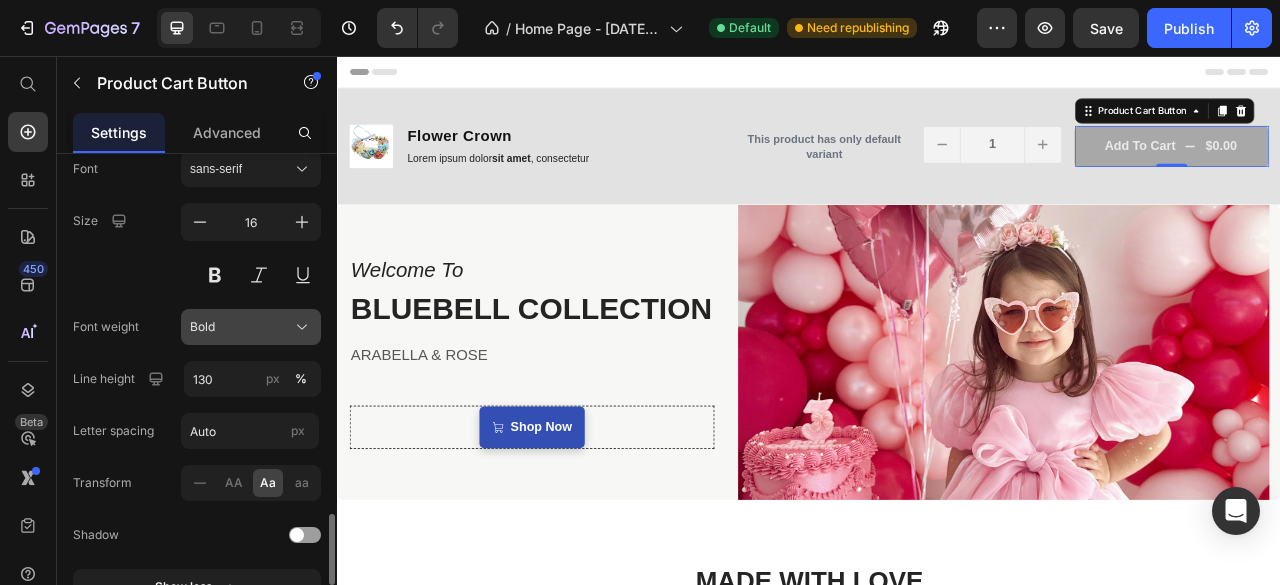 scroll, scrollTop: 1100, scrollLeft: 0, axis: vertical 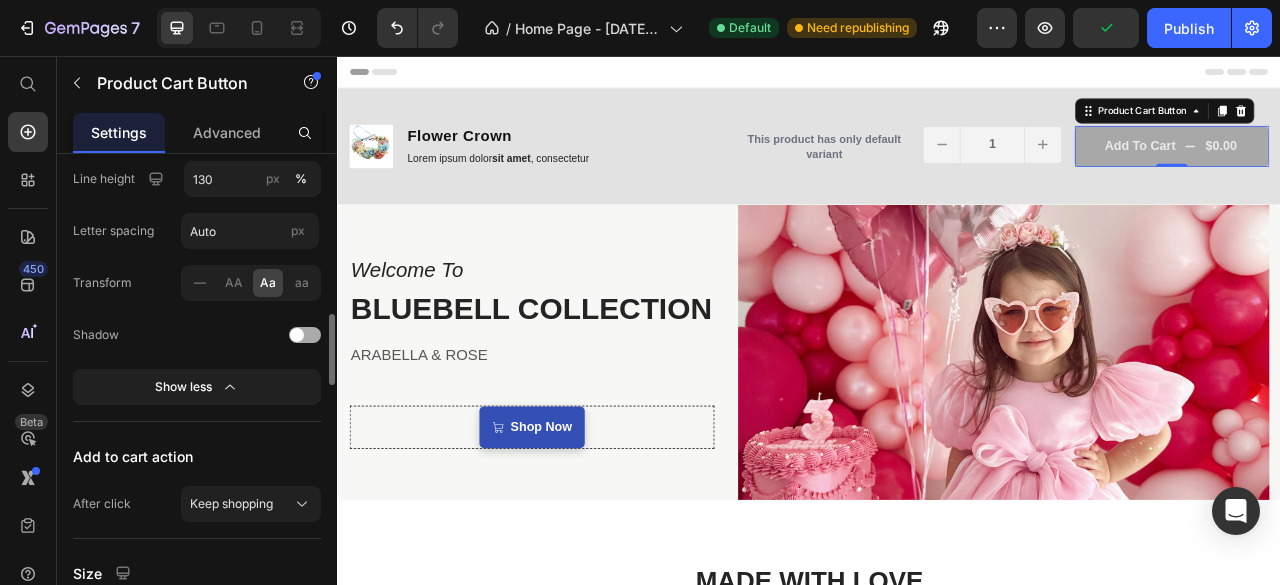 click at bounding box center (305, 335) 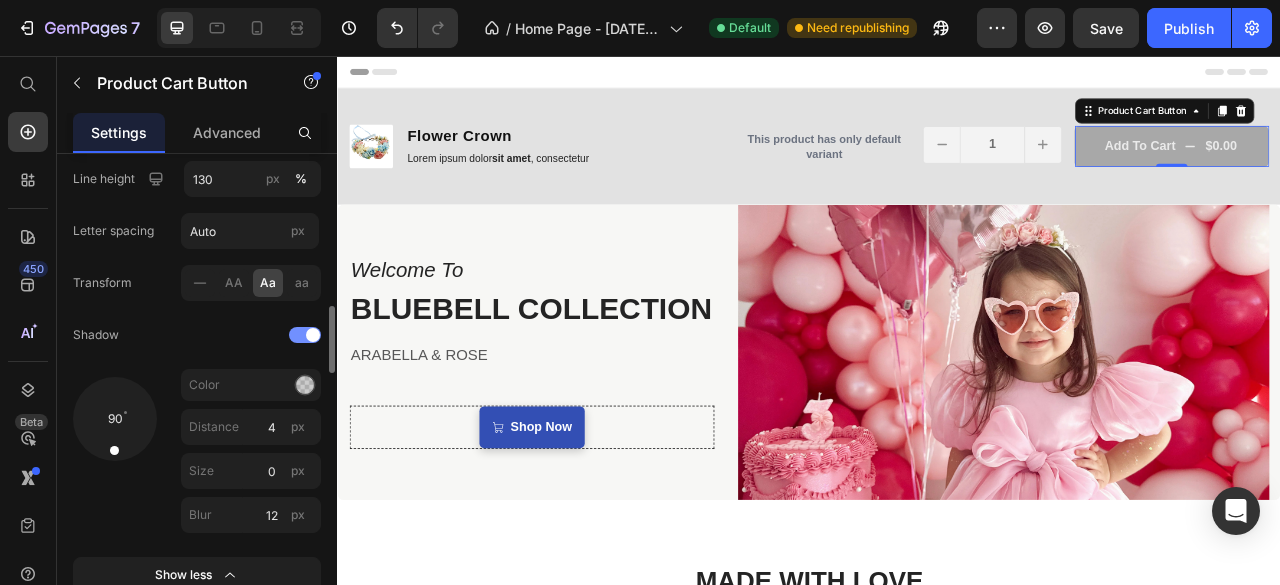 click at bounding box center [305, 335] 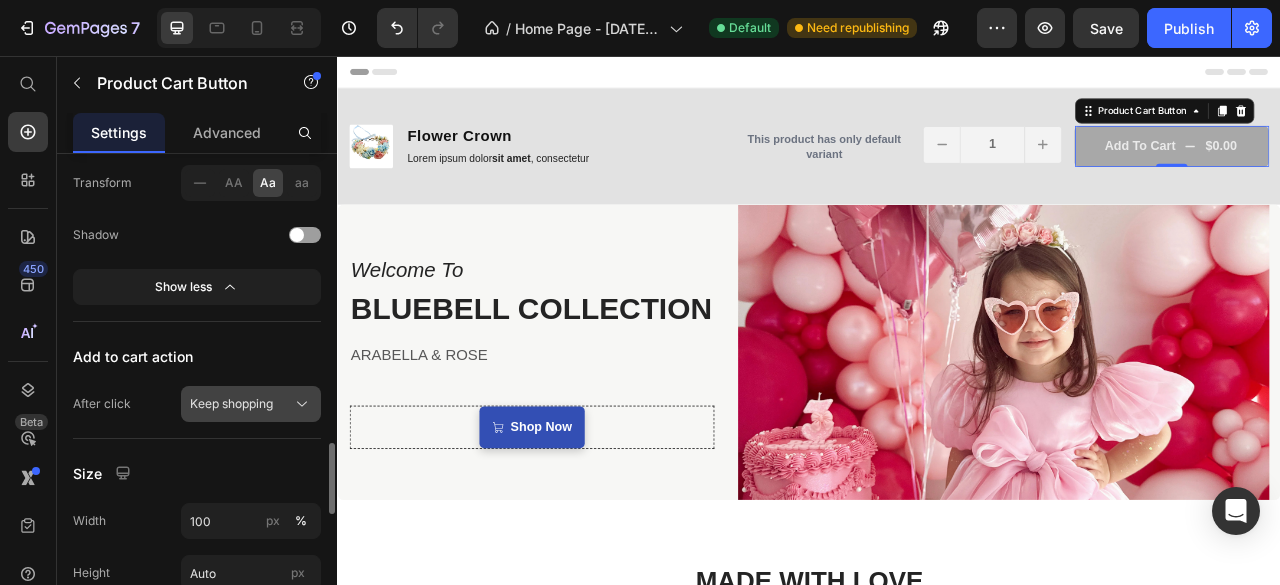 scroll, scrollTop: 1300, scrollLeft: 0, axis: vertical 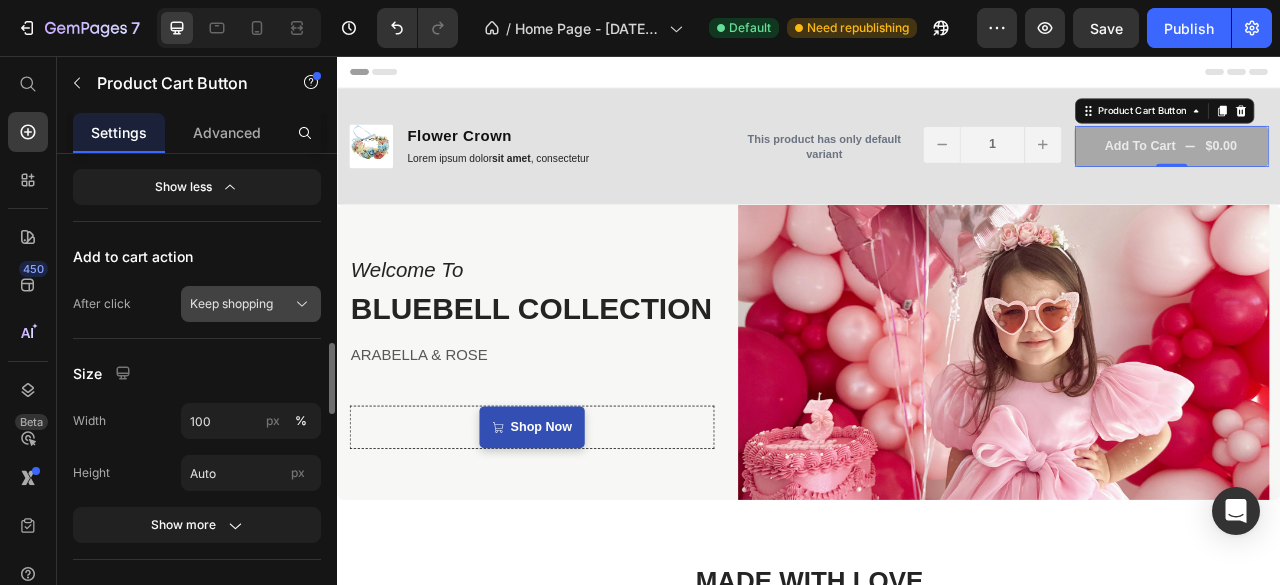 click 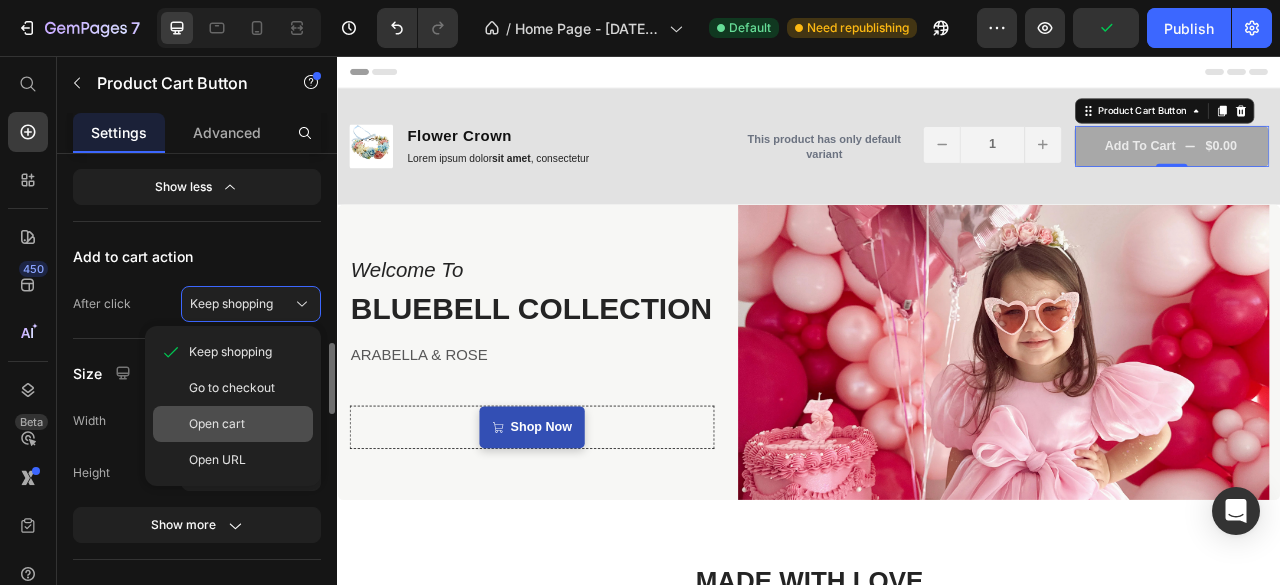 click on "Open cart" at bounding box center (247, 424) 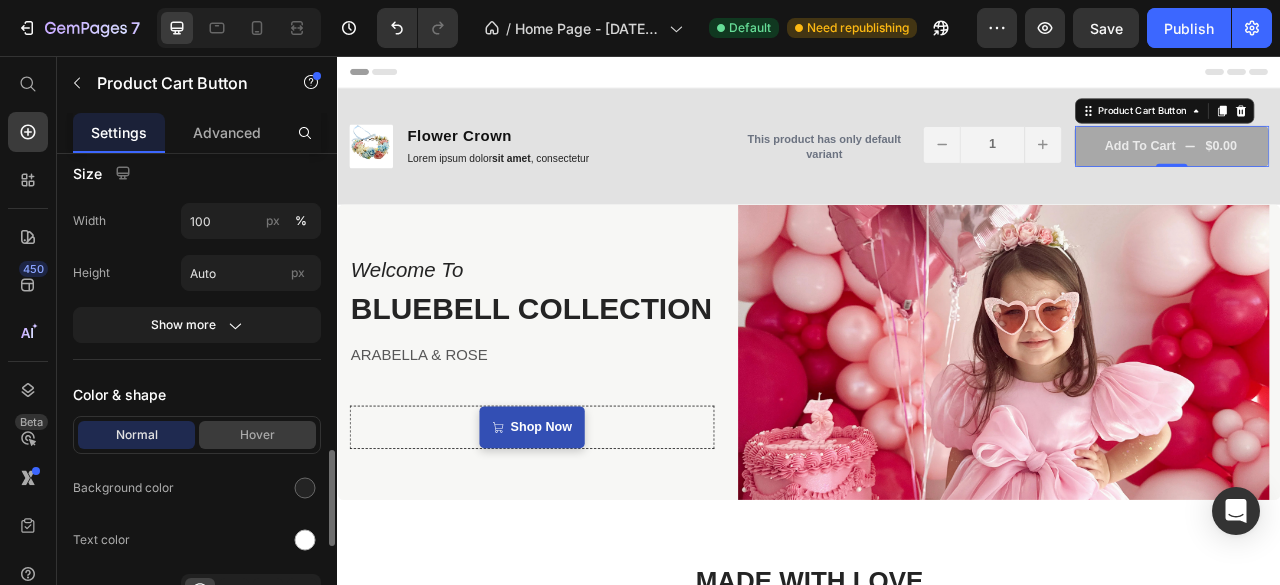 scroll, scrollTop: 1700, scrollLeft: 0, axis: vertical 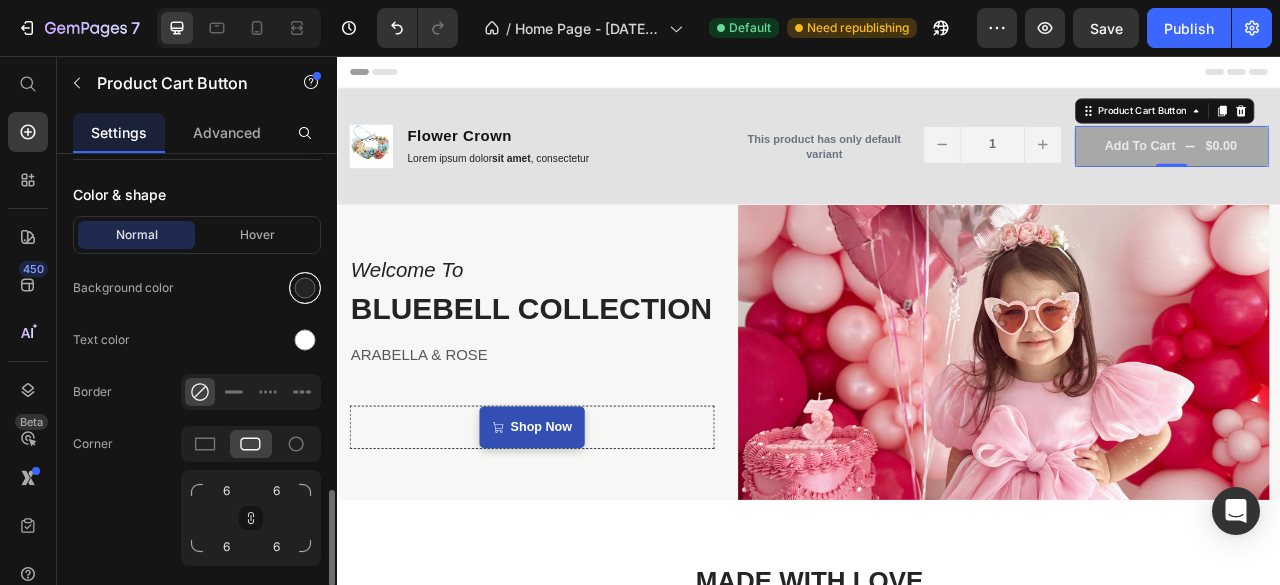 click at bounding box center [305, 288] 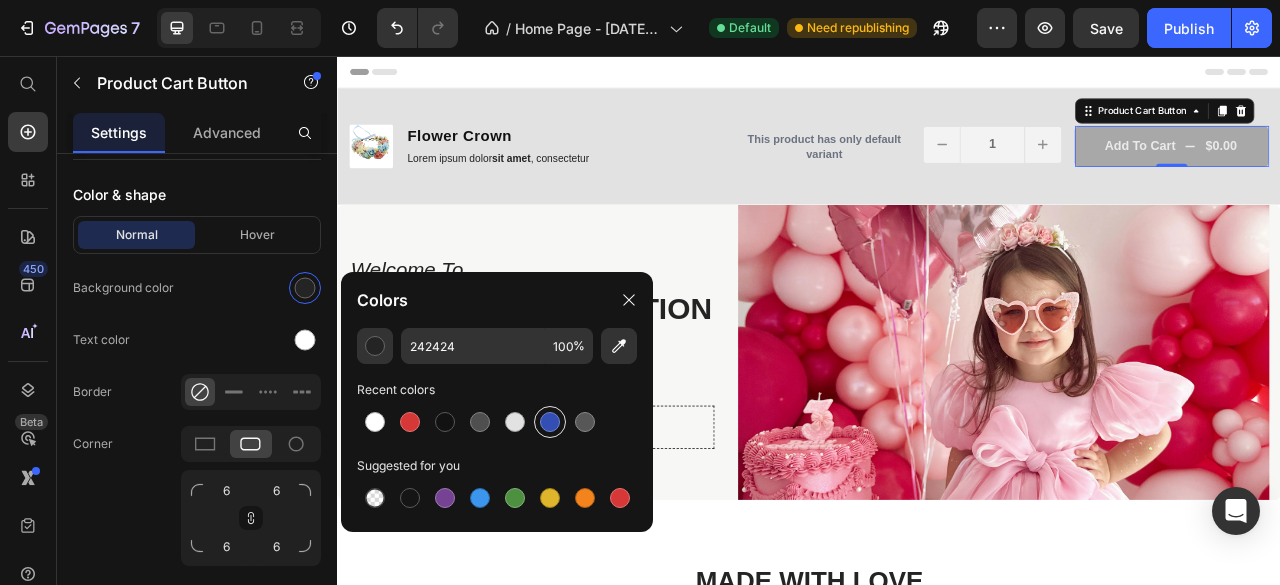 click at bounding box center [550, 422] 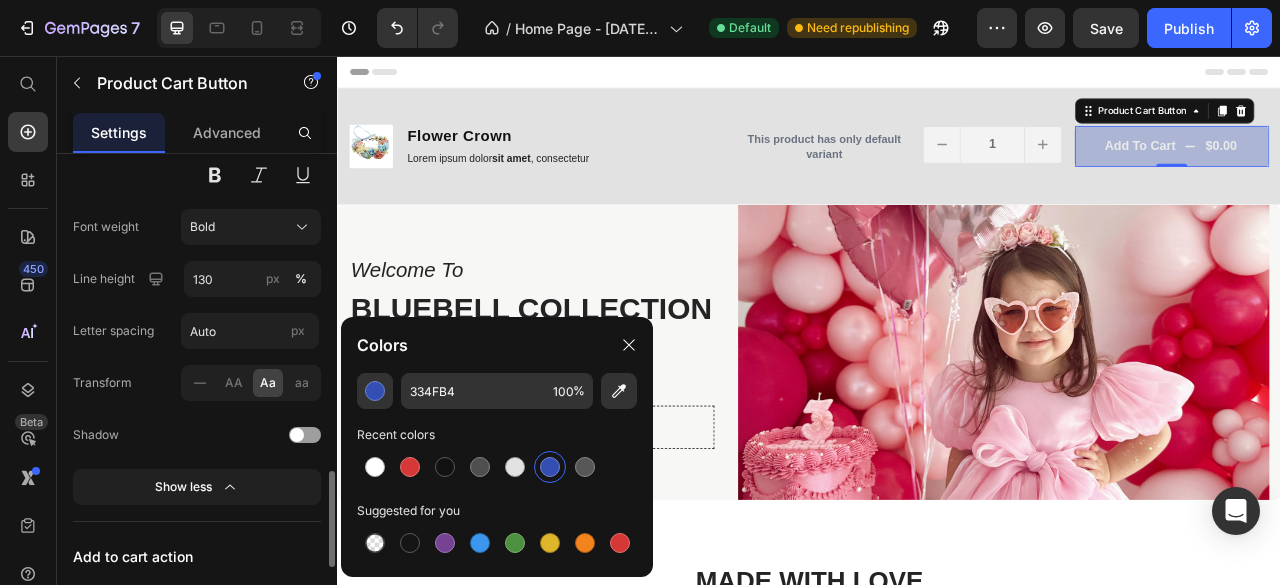 scroll, scrollTop: 1100, scrollLeft: 0, axis: vertical 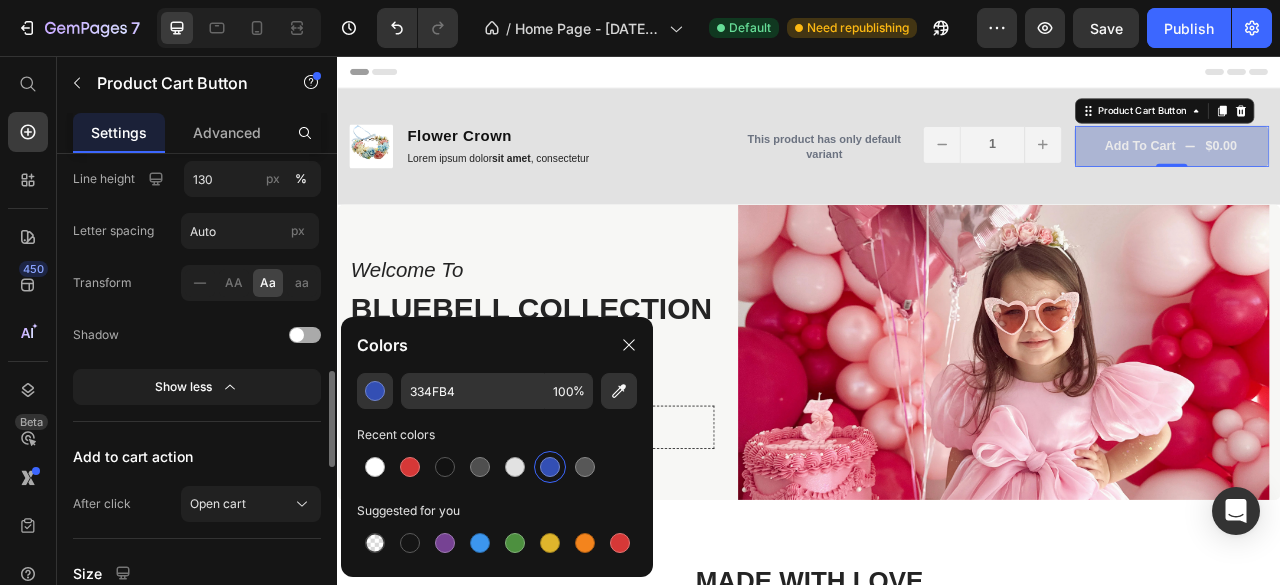 click at bounding box center (297, 335) 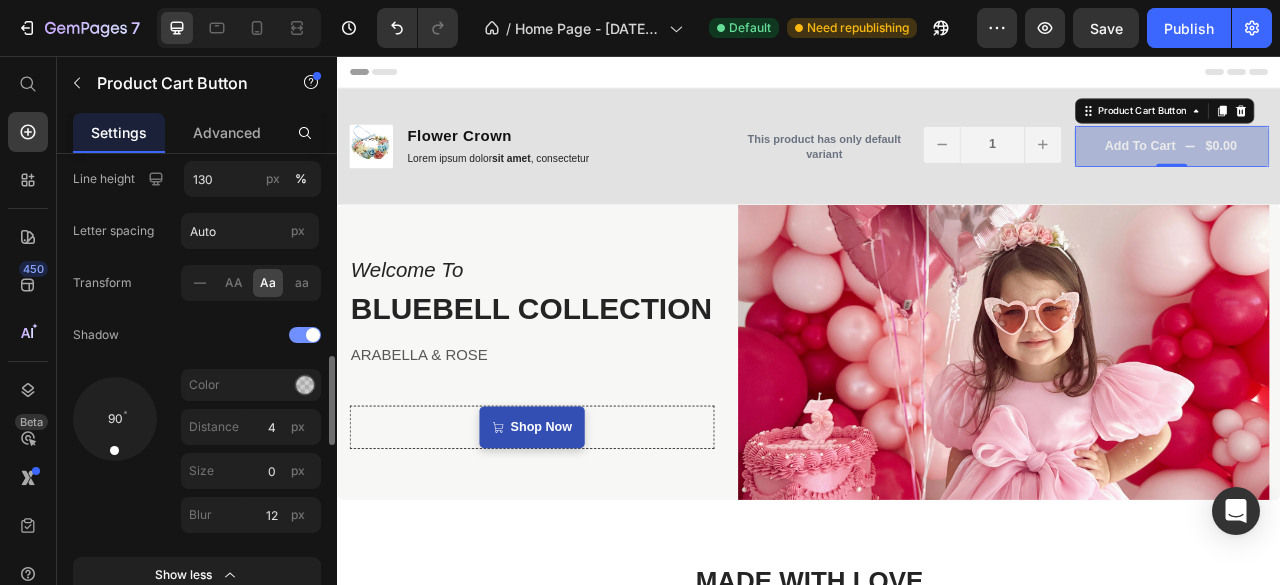 click at bounding box center (305, 335) 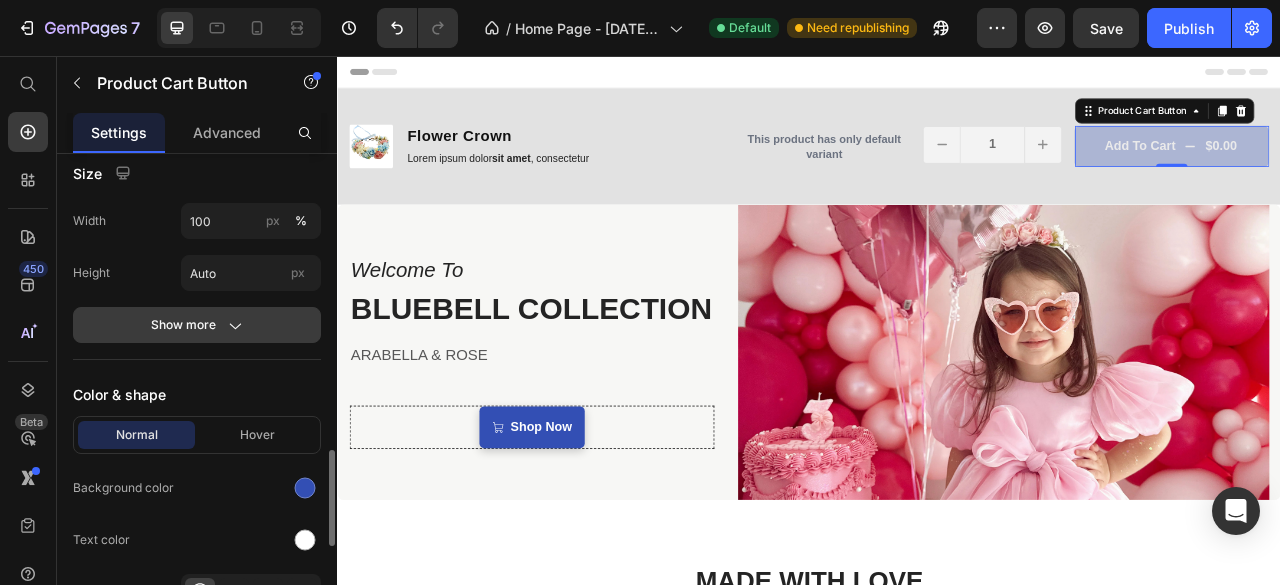 scroll, scrollTop: 1600, scrollLeft: 0, axis: vertical 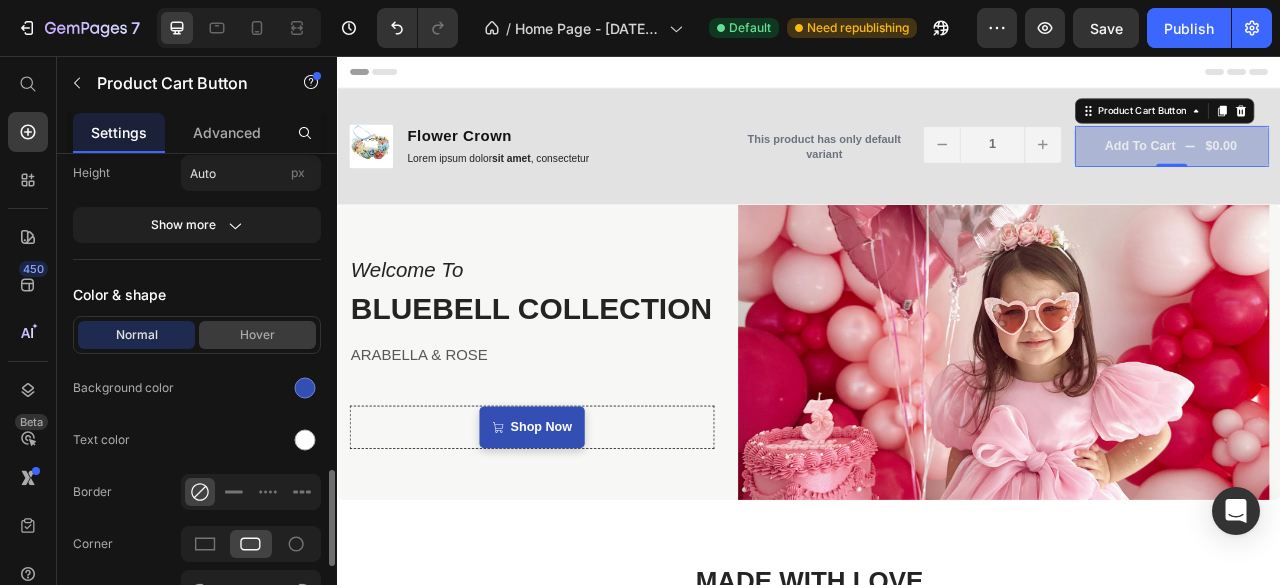 click on "Hover" at bounding box center (257, 335) 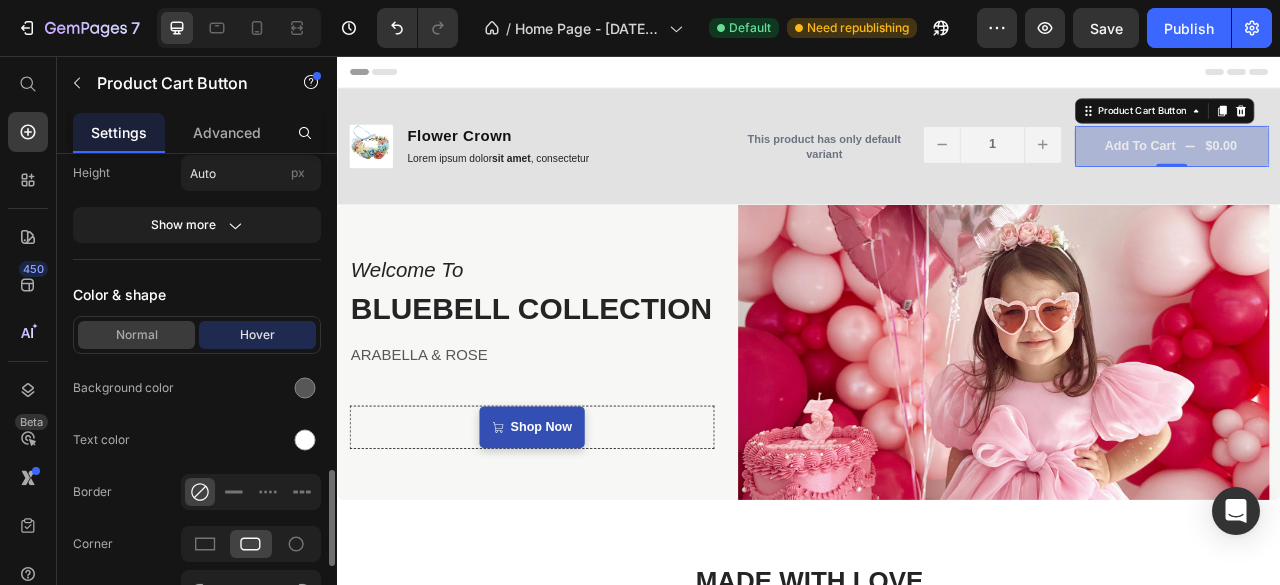 click on "Normal" at bounding box center [136, 335] 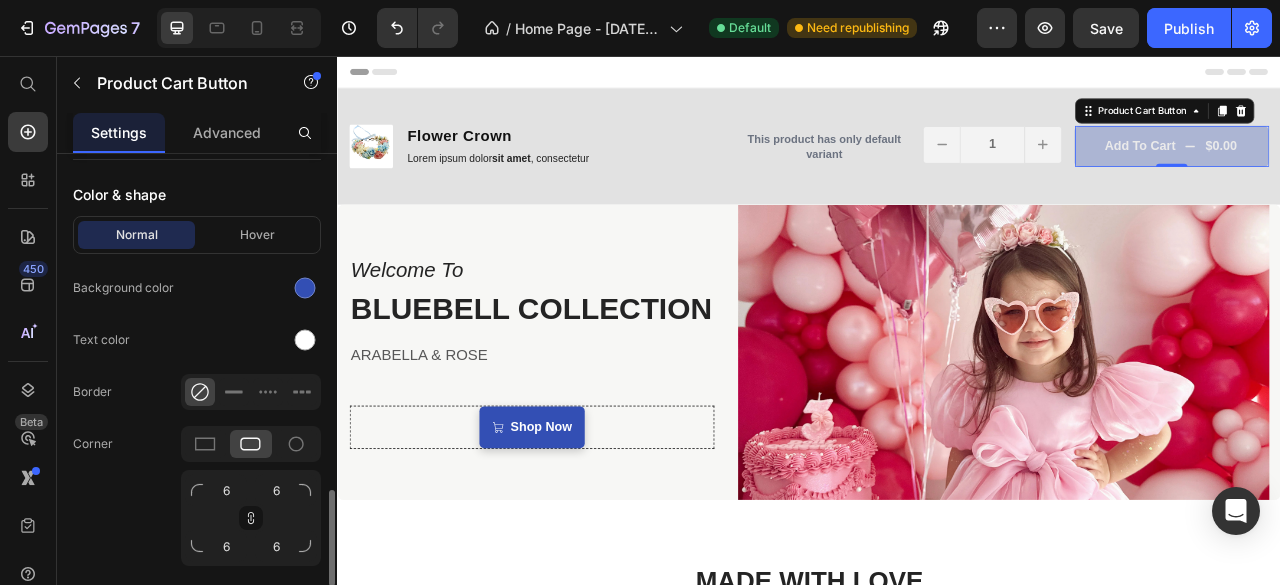 scroll, scrollTop: 1900, scrollLeft: 0, axis: vertical 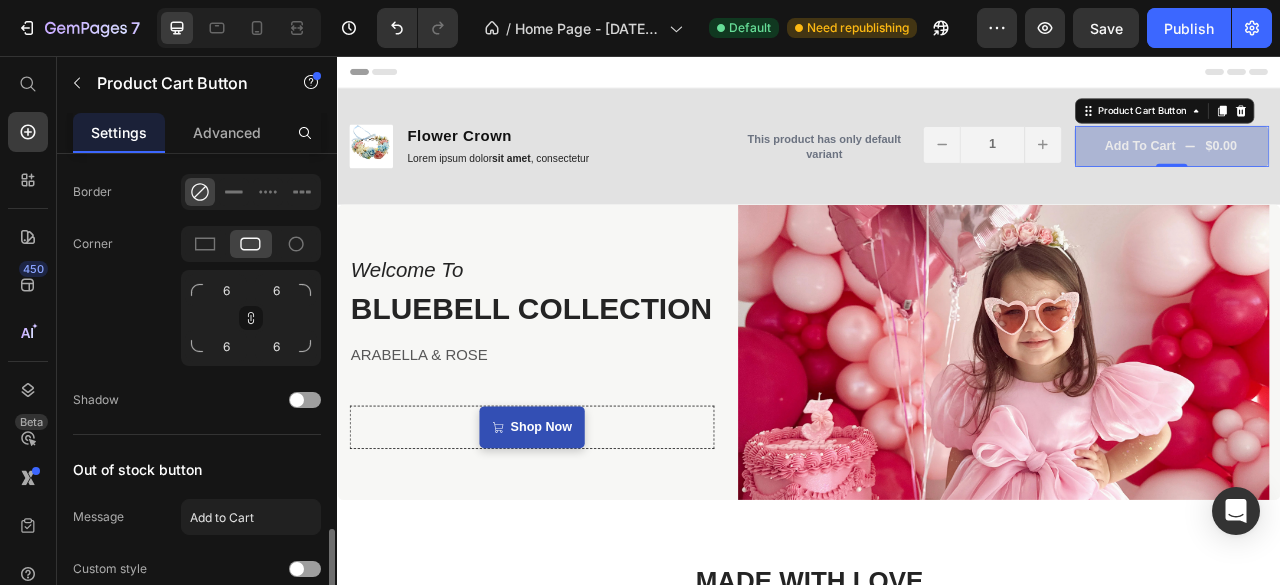 click 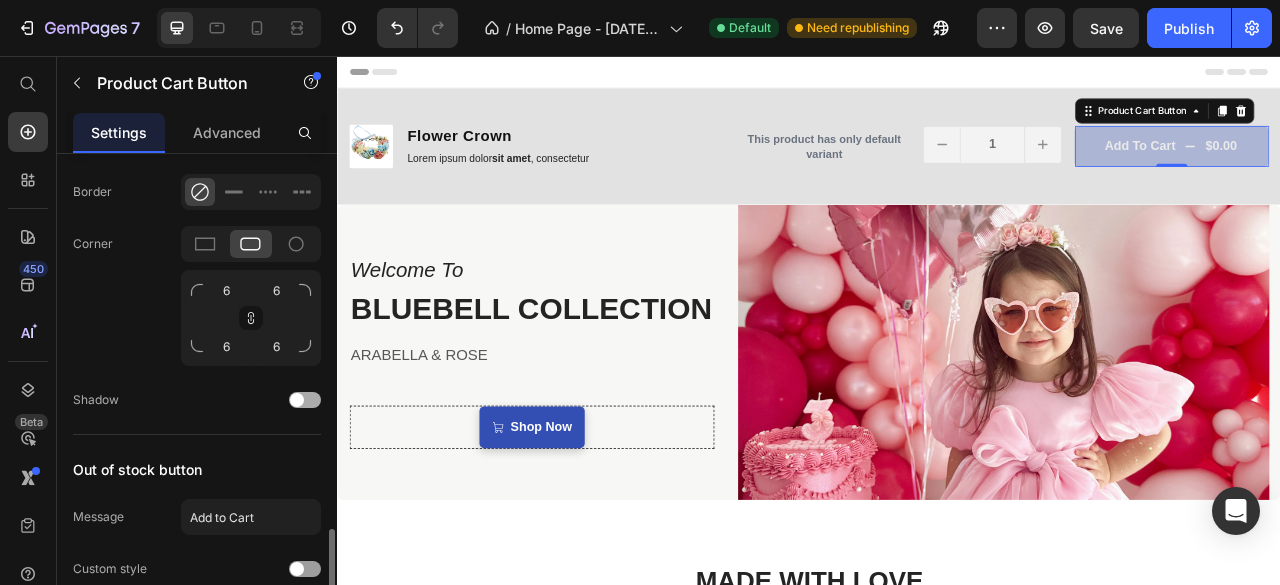 click at bounding box center (305, 400) 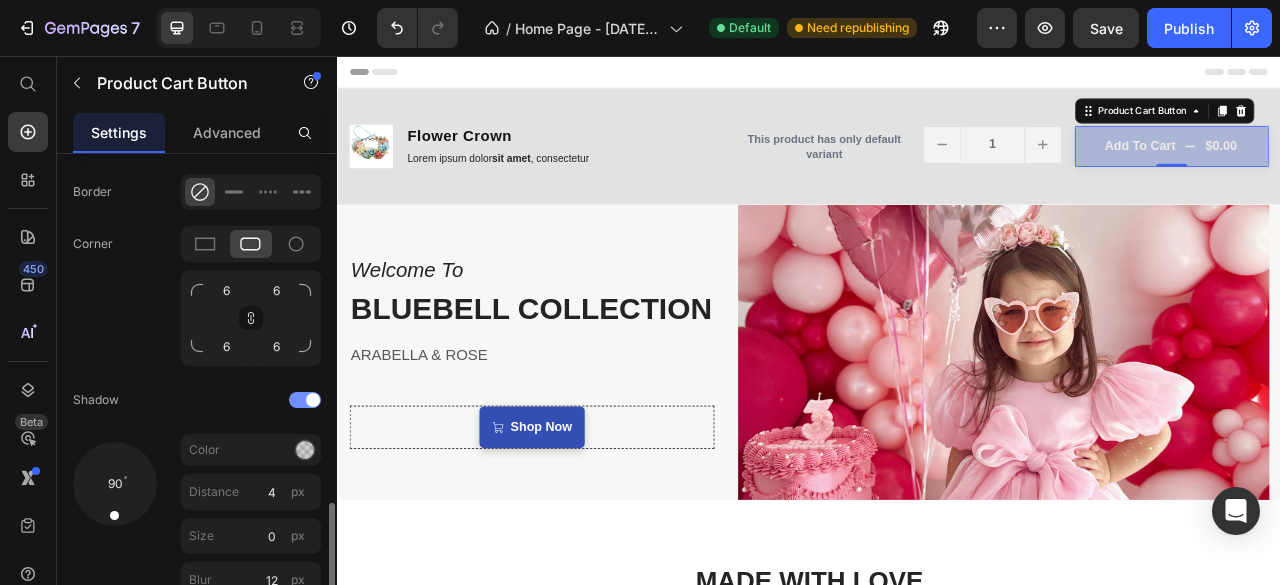 click at bounding box center [313, 400] 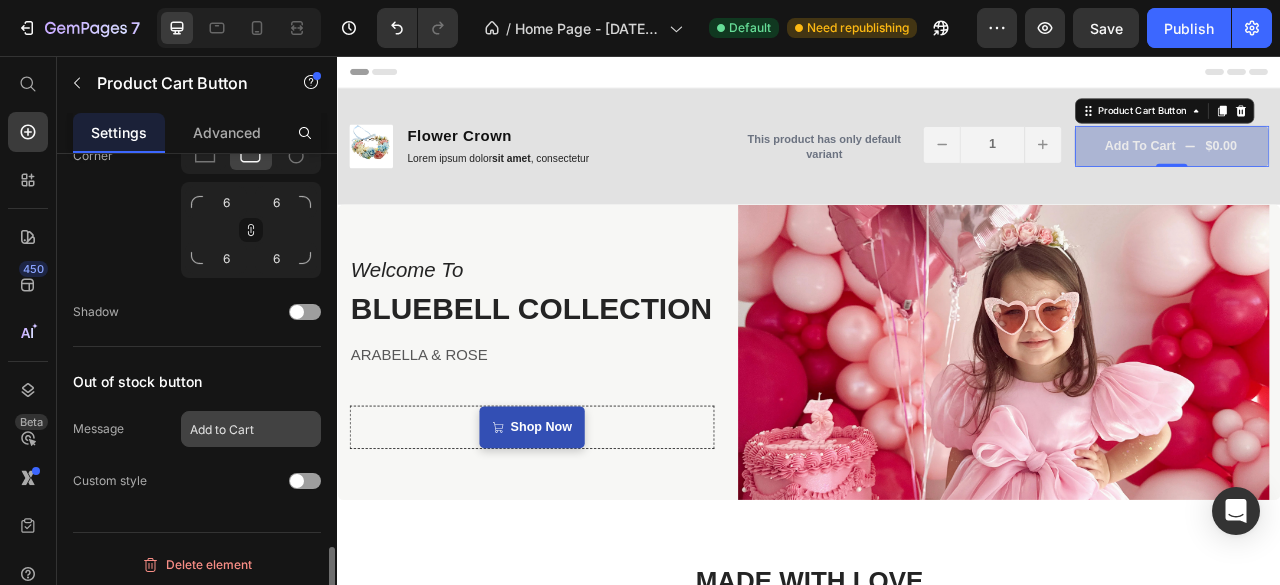 scroll, scrollTop: 1988, scrollLeft: 0, axis: vertical 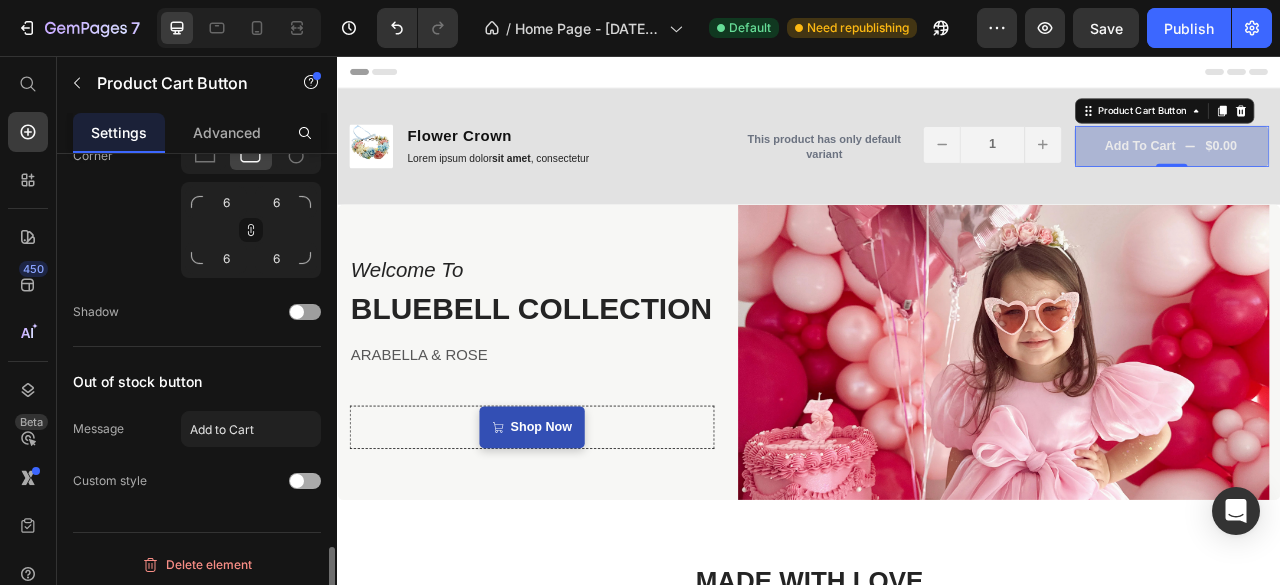 click at bounding box center [305, 481] 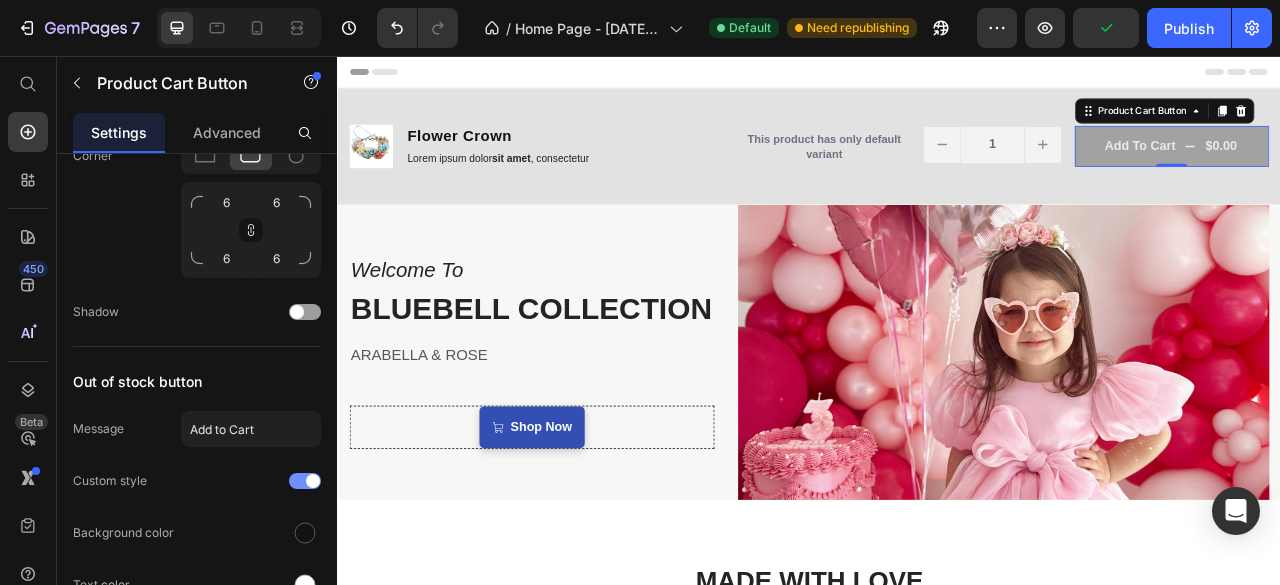 scroll, scrollTop: 2088, scrollLeft: 0, axis: vertical 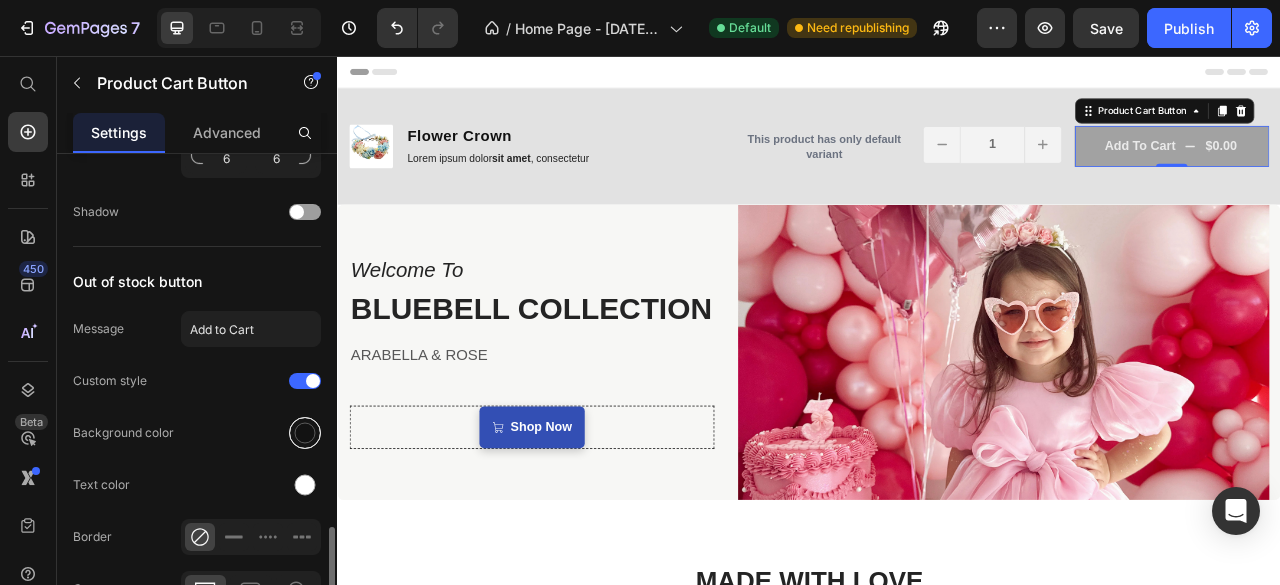 click at bounding box center (305, 433) 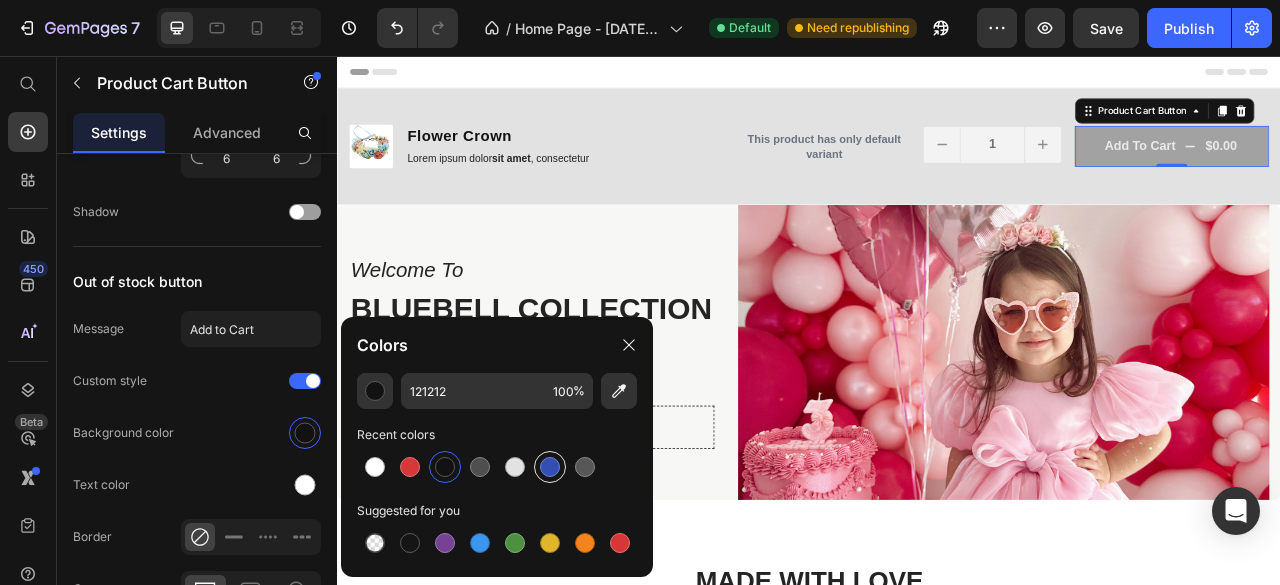 click at bounding box center [550, 467] 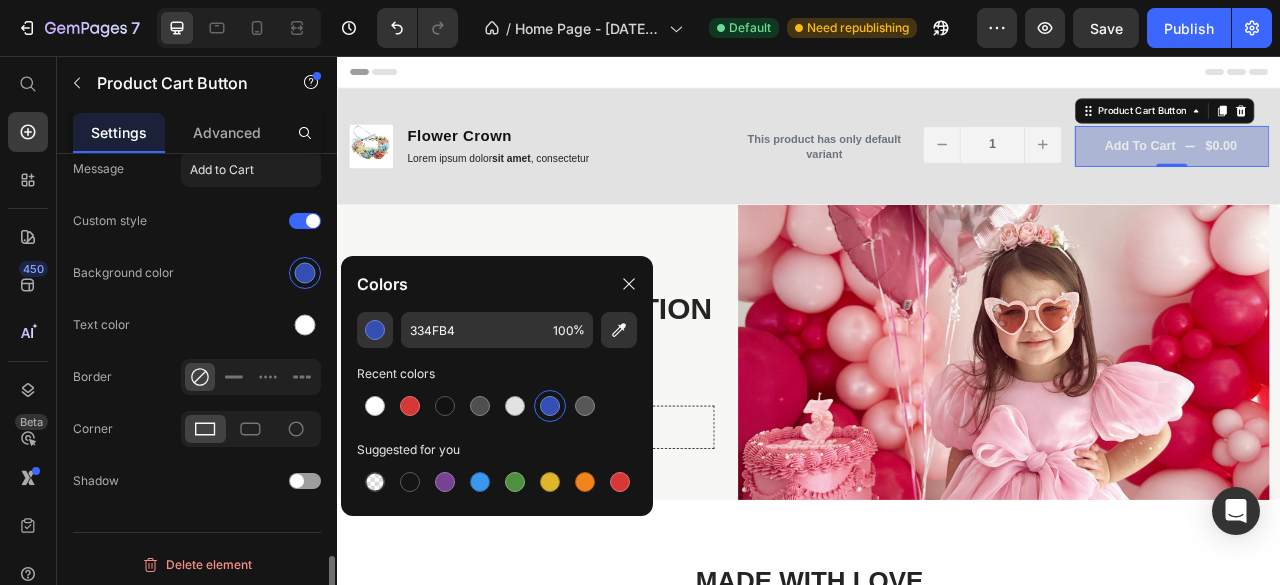 scroll, scrollTop: 2248, scrollLeft: 0, axis: vertical 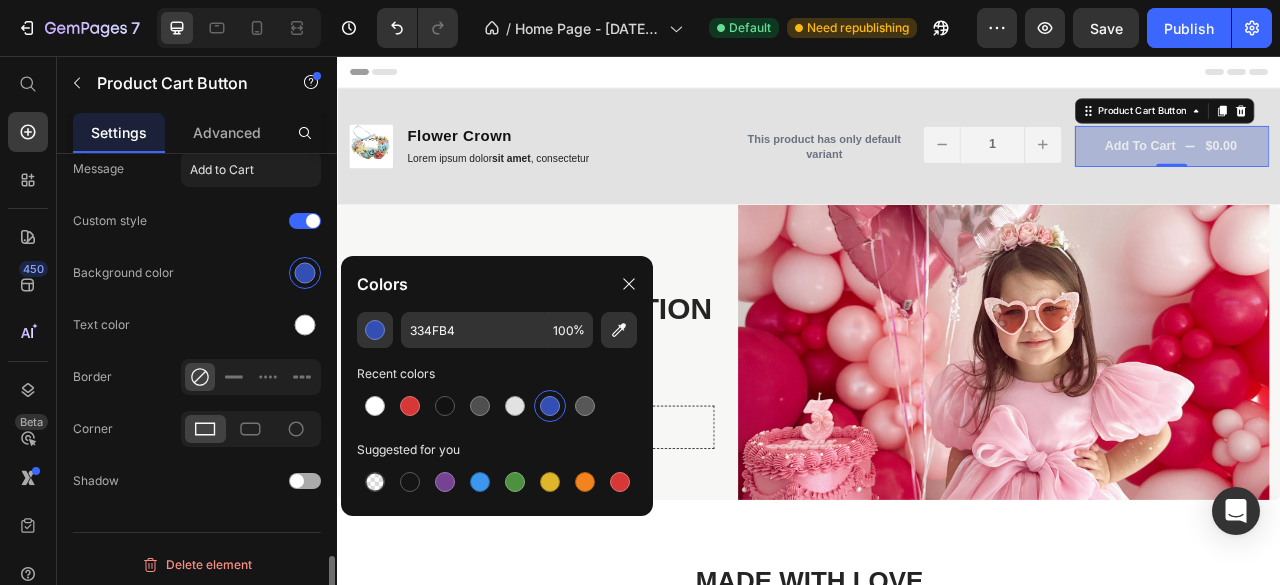 click at bounding box center [305, 481] 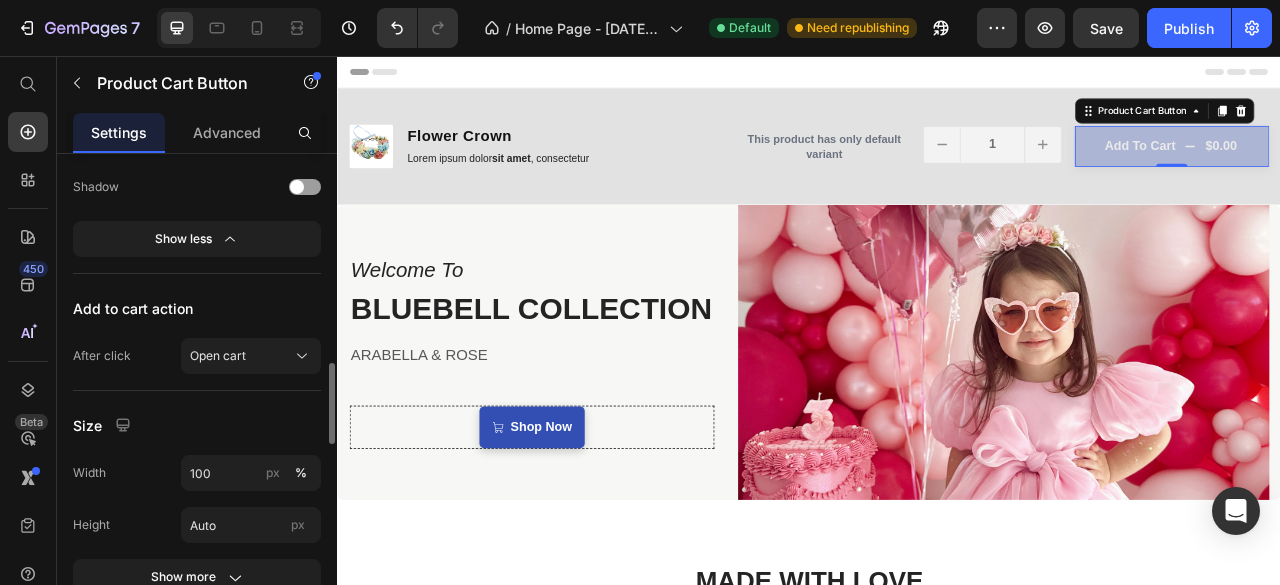 scroll, scrollTop: 1148, scrollLeft: 0, axis: vertical 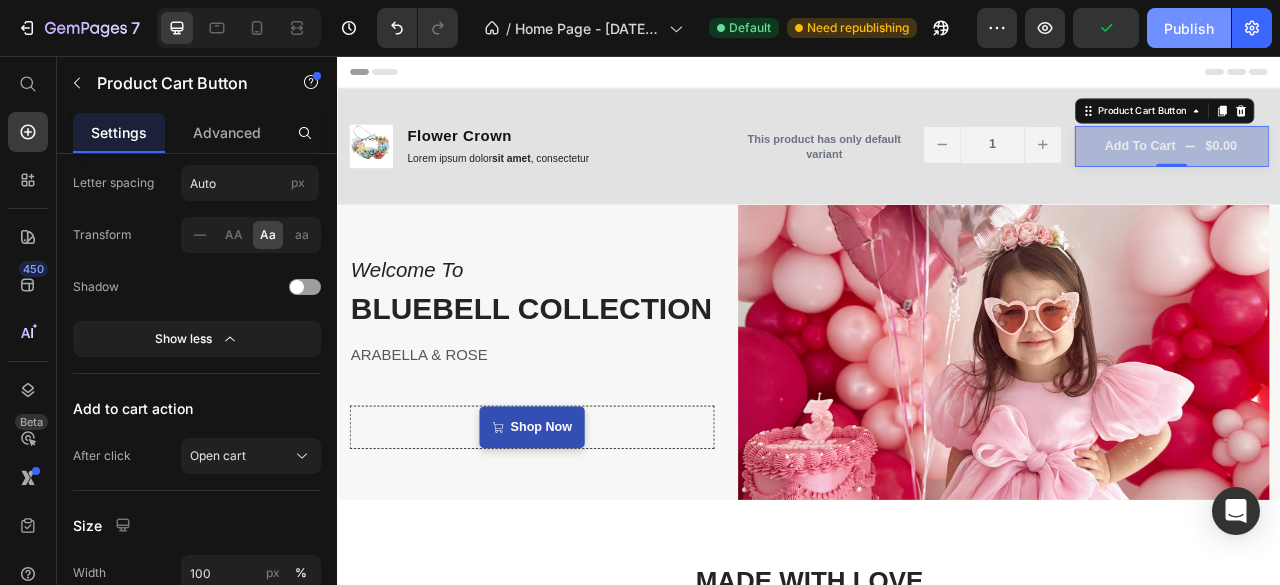 click on "Publish" at bounding box center [1189, 28] 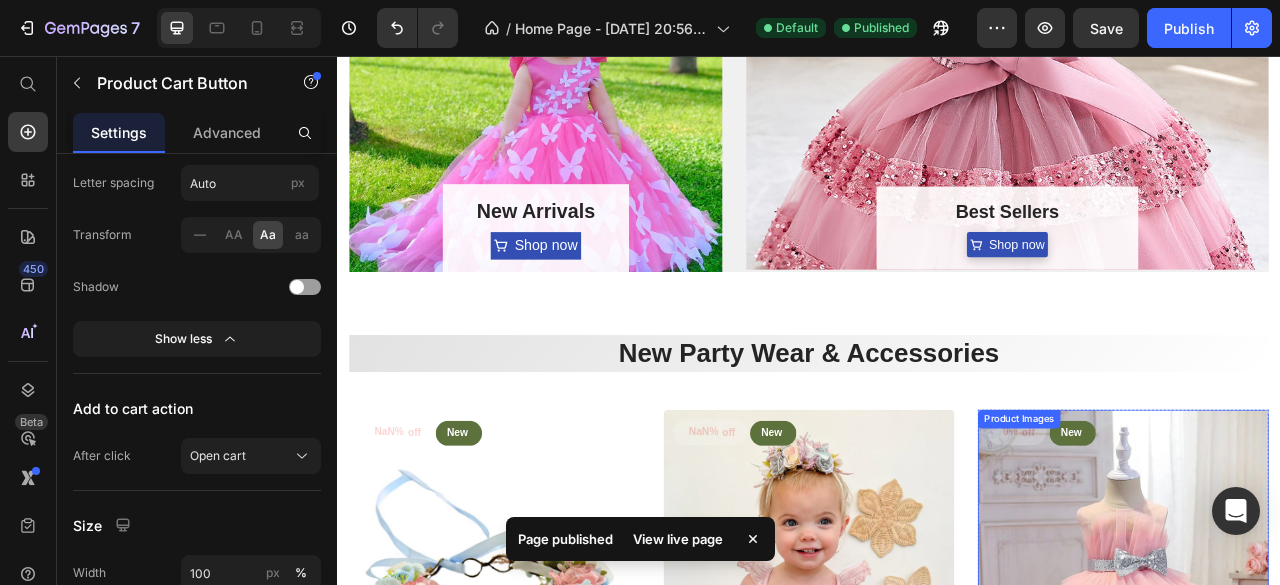 scroll, scrollTop: 2200, scrollLeft: 0, axis: vertical 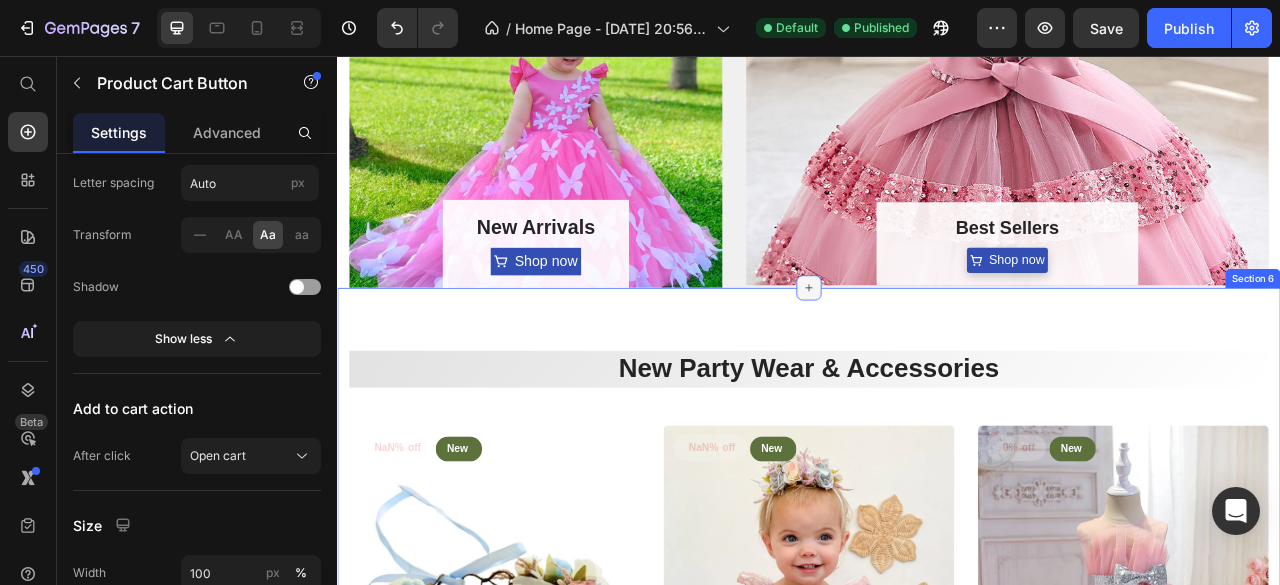 click 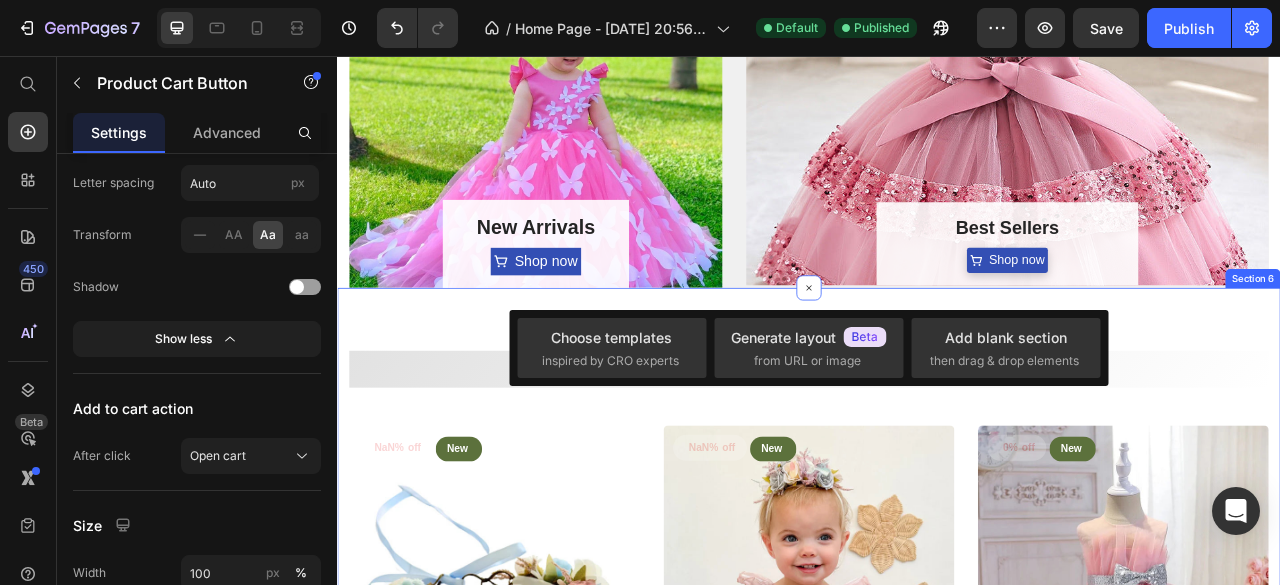 click on "New Party Wear & Accessories Heading NaN% off Product Tag New Text block Row Row Product Images Row Flower Crown Product Title $0.00 Product Price $0.00 Product Price Row Row NaN% off Product Tag New Text block Row Row Product Images Row Mermaid Sequin Green Baby Girl Romper Product Title $0.00 Product Price $0.00 Product Price Row Row 0% off Product Tag New Text block Row Row Product Images Row The premium children’s party dress Product Title $566.00 Product Price $0.00 Product Price Row Row Product List View All Button Row Section 6" at bounding box center [937, 820] 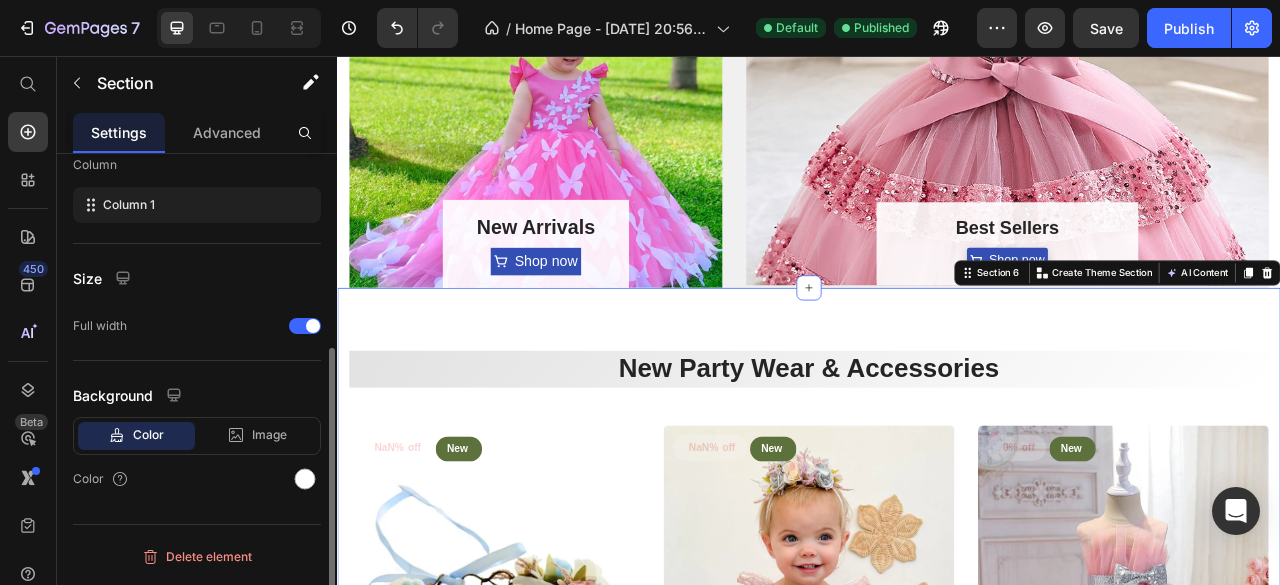 scroll, scrollTop: 0, scrollLeft: 0, axis: both 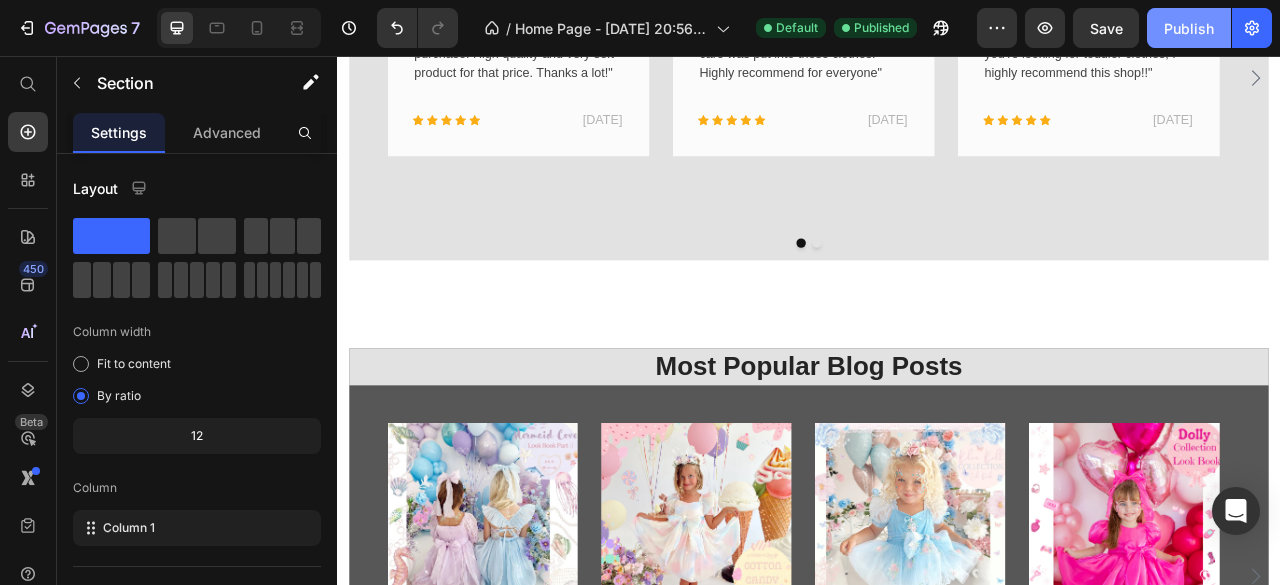click on "Publish" 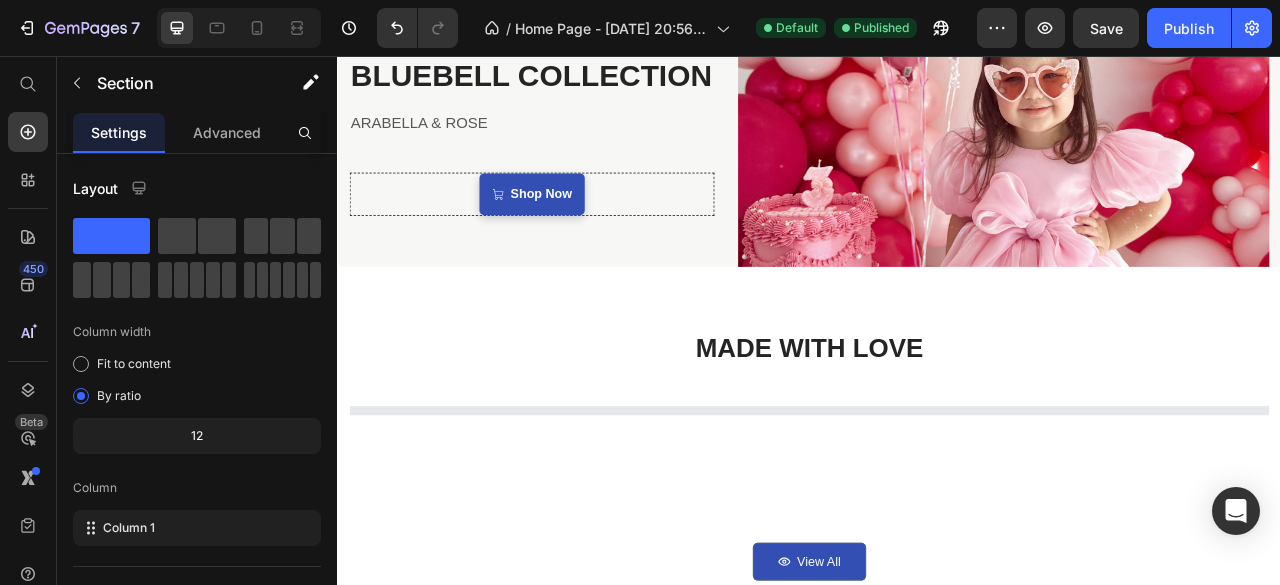 scroll, scrollTop: 0, scrollLeft: 0, axis: both 